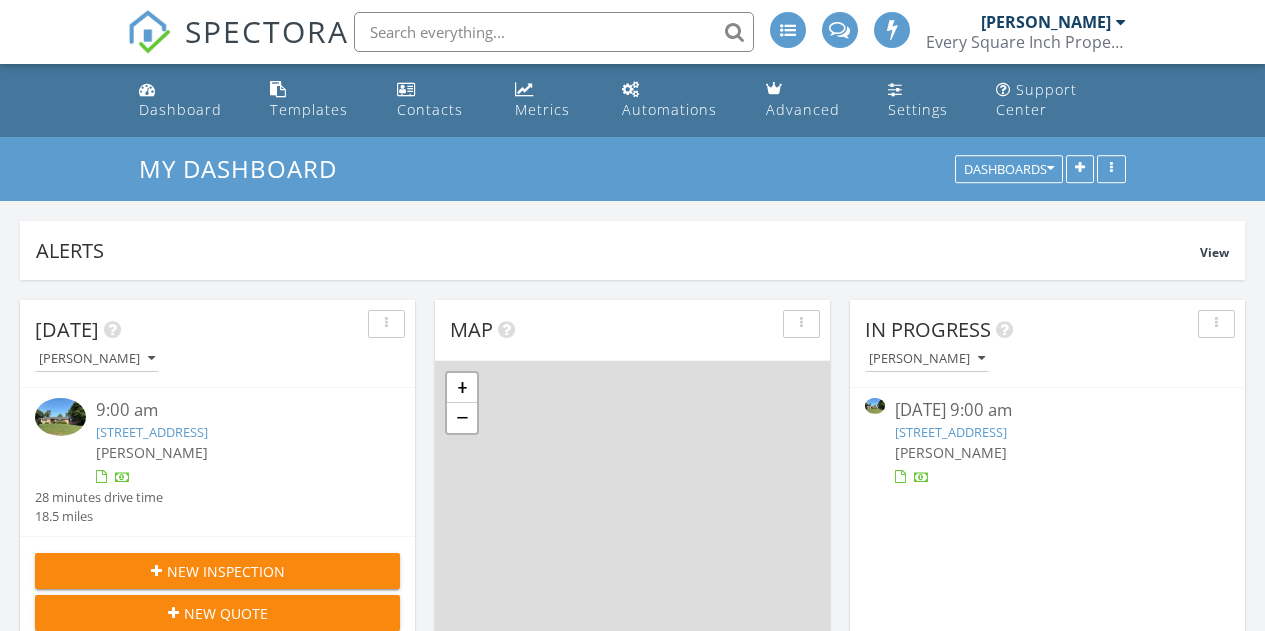 scroll, scrollTop: 800, scrollLeft: 0, axis: vertical 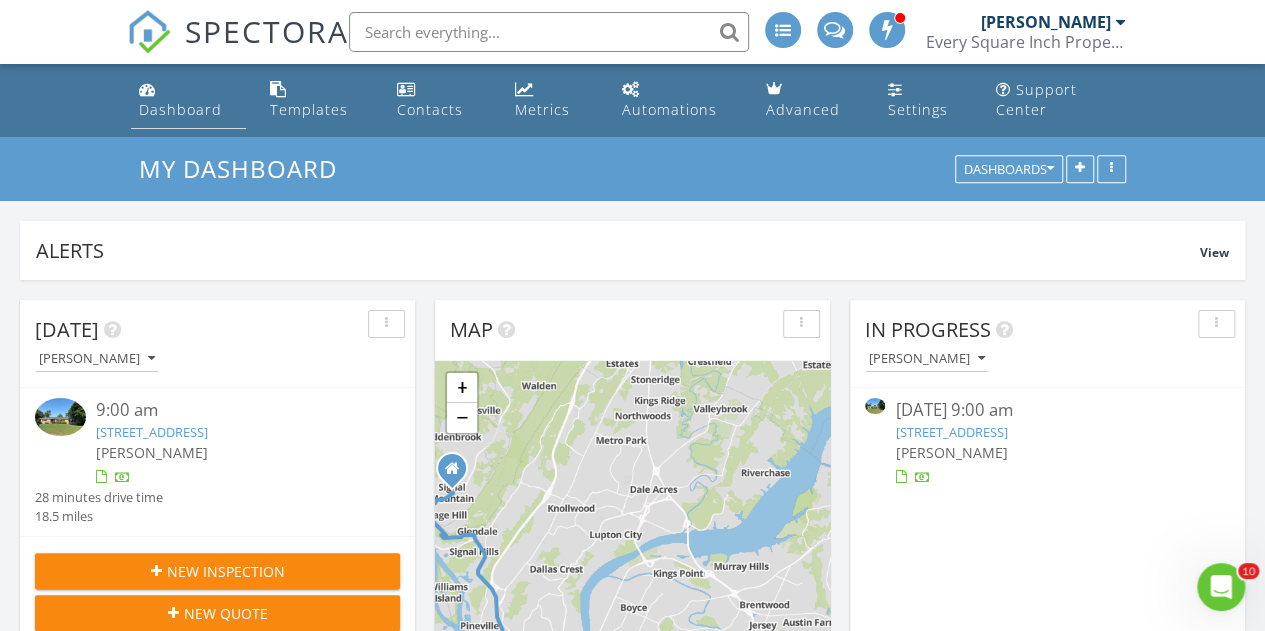 click on "Dashboard" at bounding box center (180, 109) 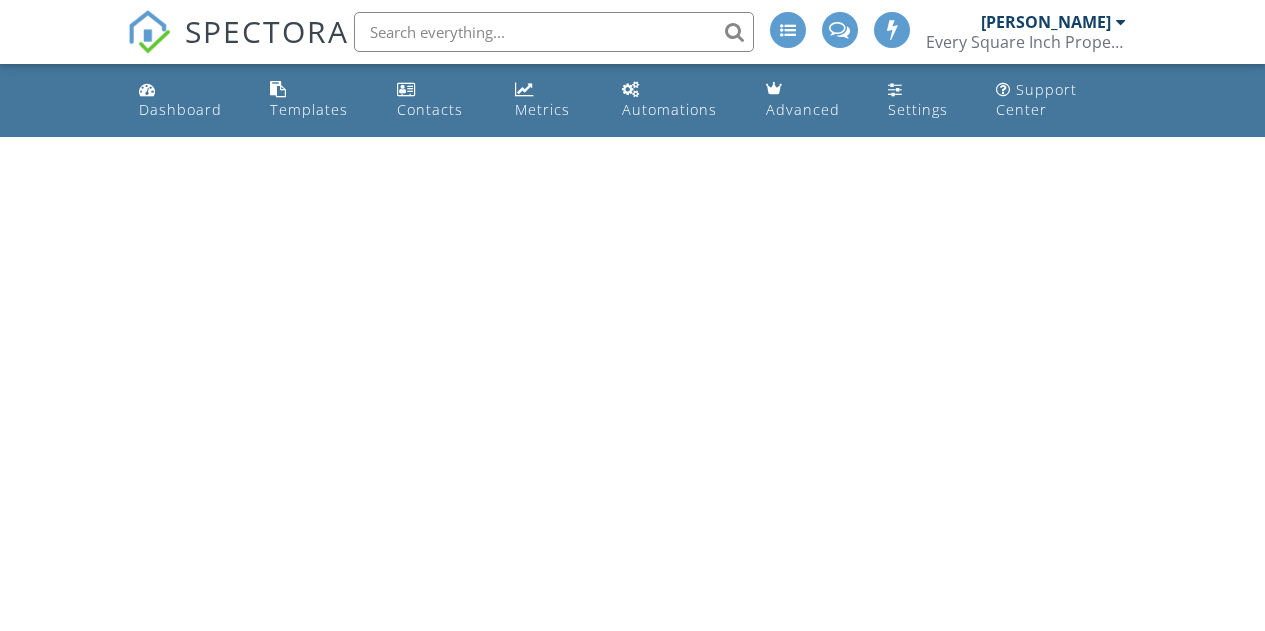 scroll, scrollTop: 0, scrollLeft: 0, axis: both 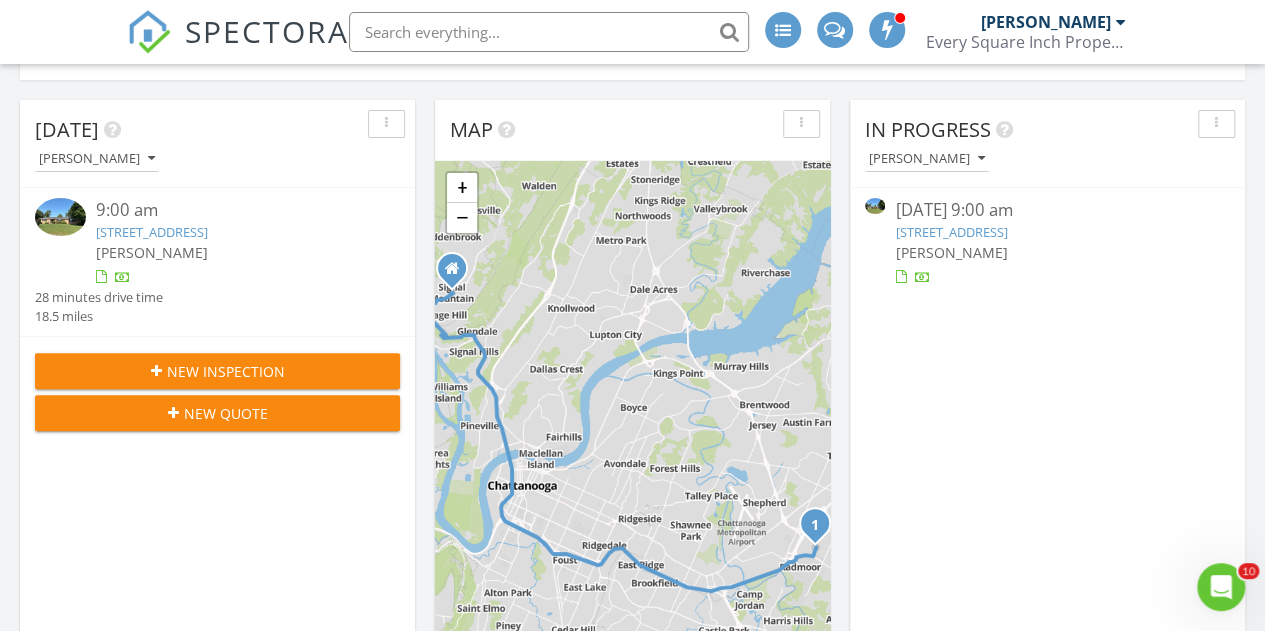 click on "[STREET_ADDRESS]" at bounding box center (951, 232) 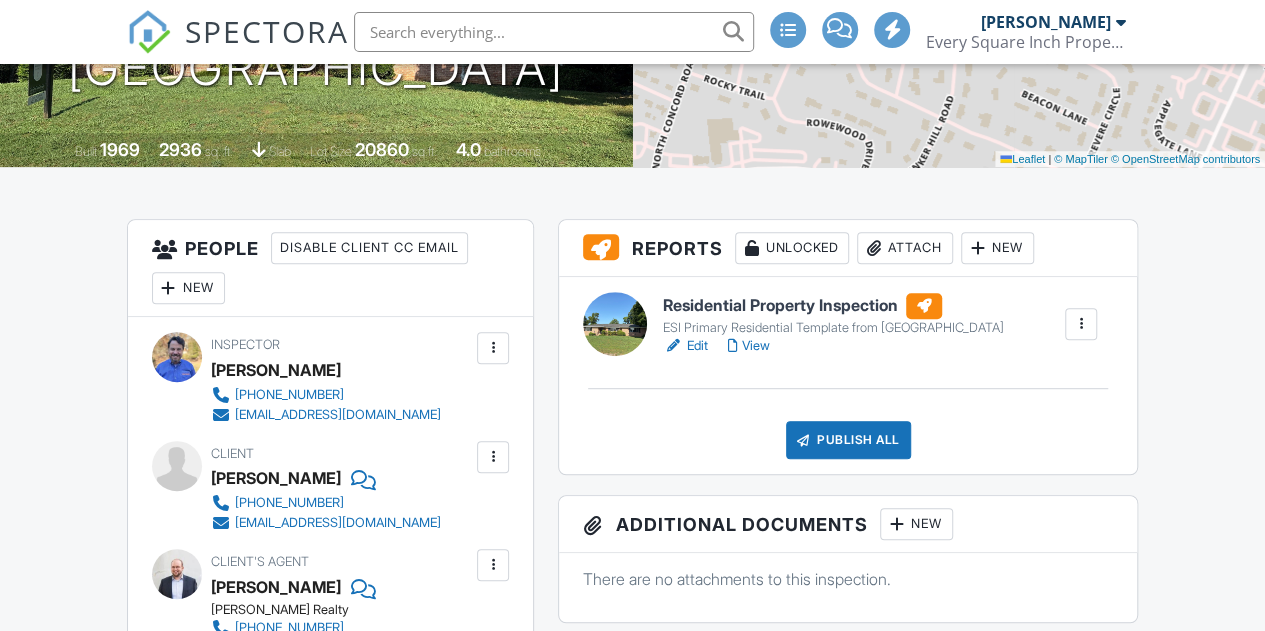 scroll, scrollTop: 500, scrollLeft: 0, axis: vertical 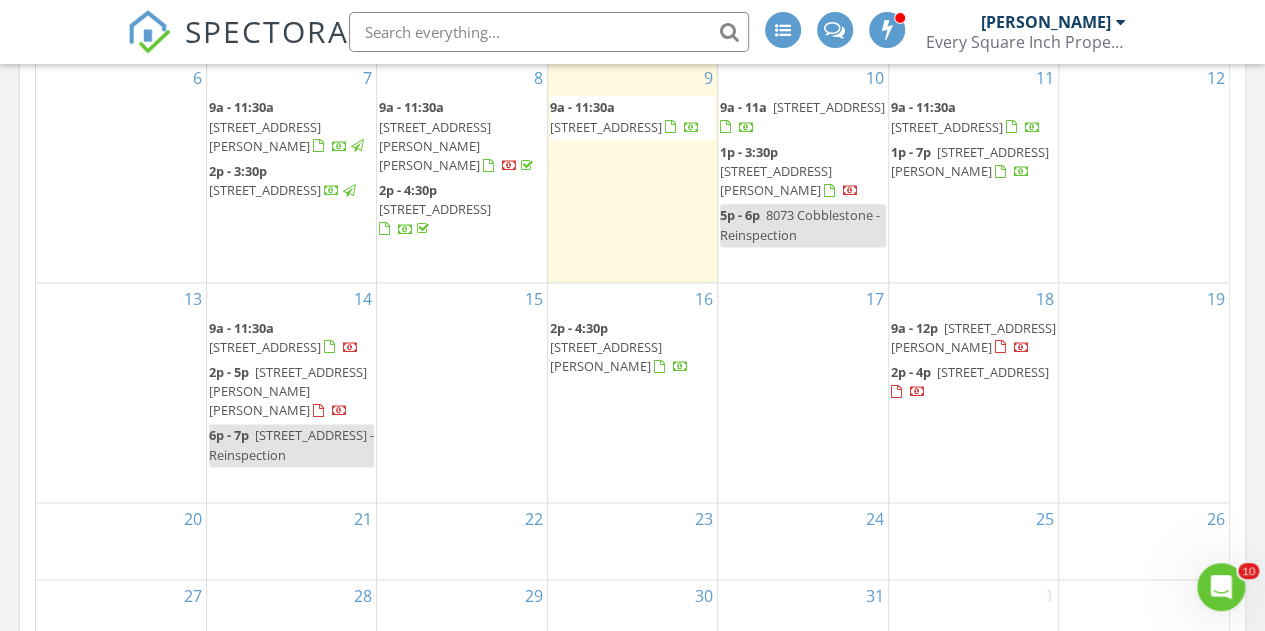 click on "15" at bounding box center [461, 392] 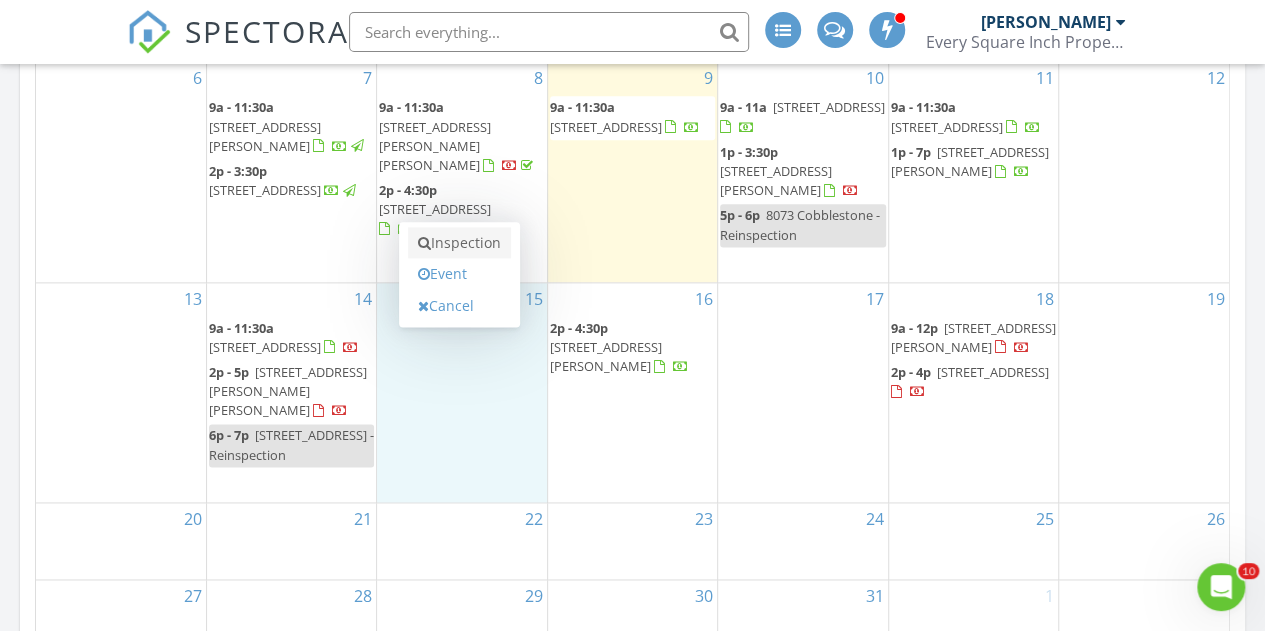 click on "Inspection" at bounding box center [459, 243] 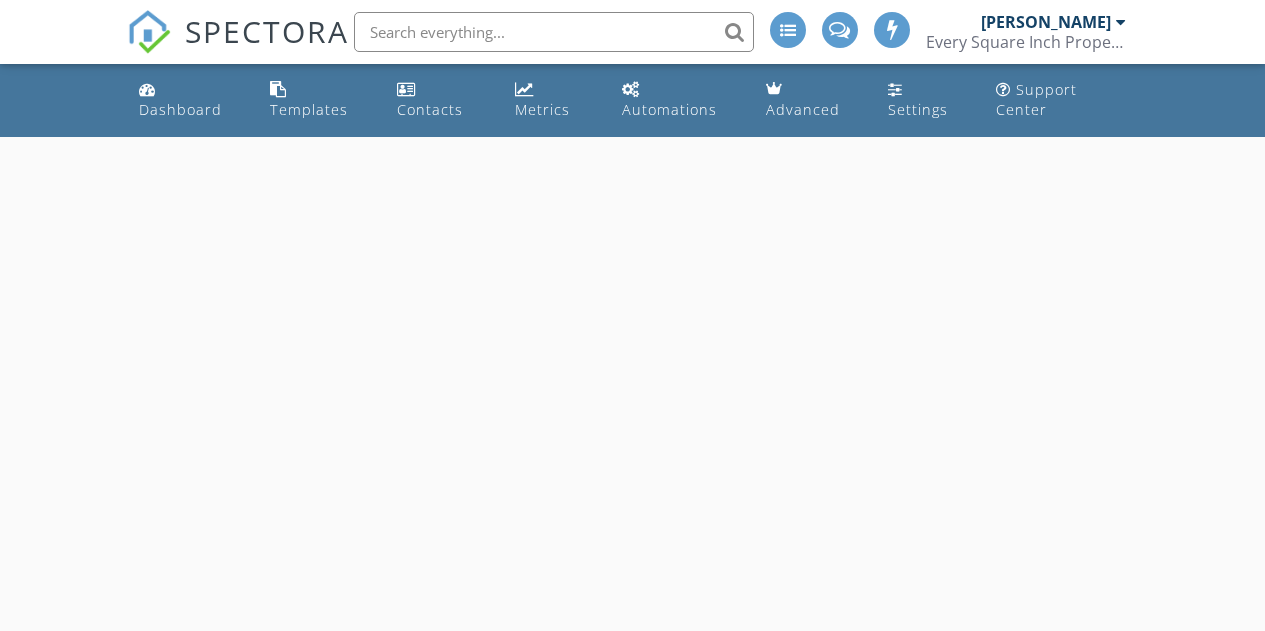 scroll, scrollTop: 0, scrollLeft: 0, axis: both 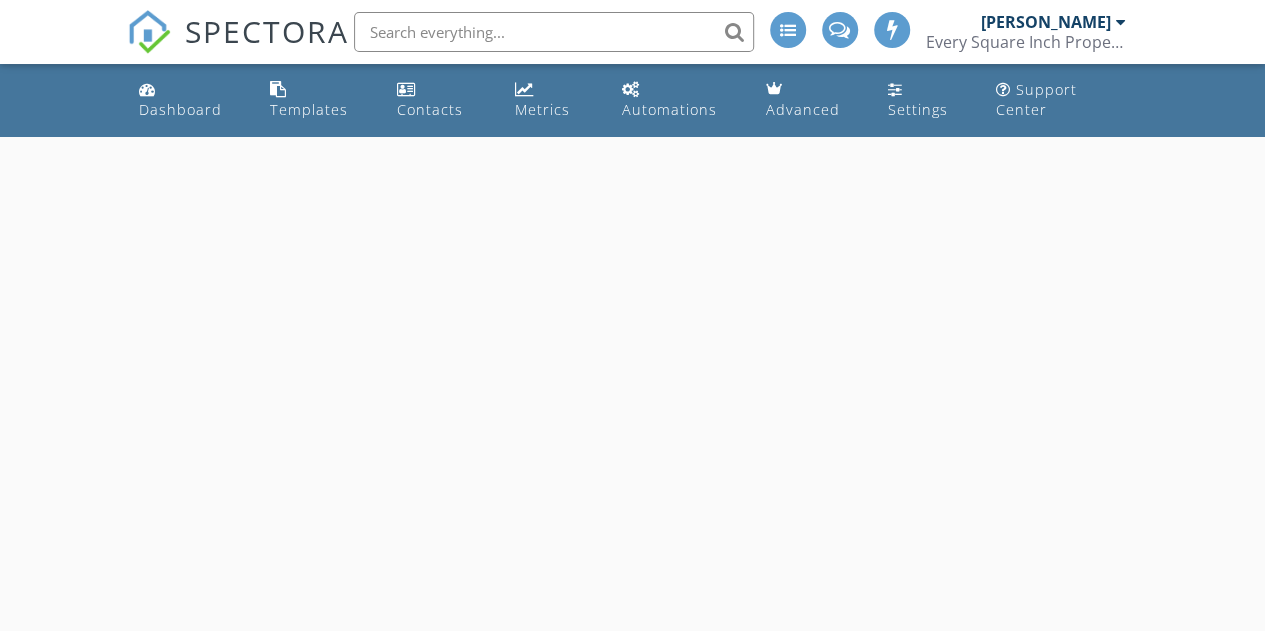 select on "6" 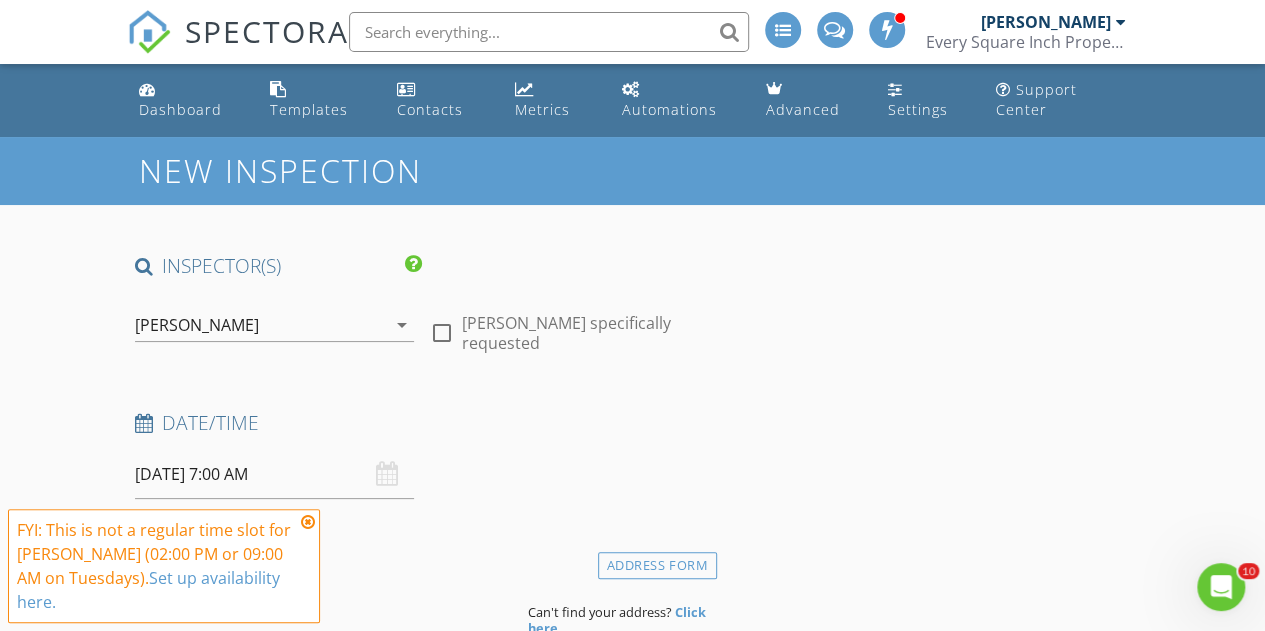scroll, scrollTop: 0, scrollLeft: 0, axis: both 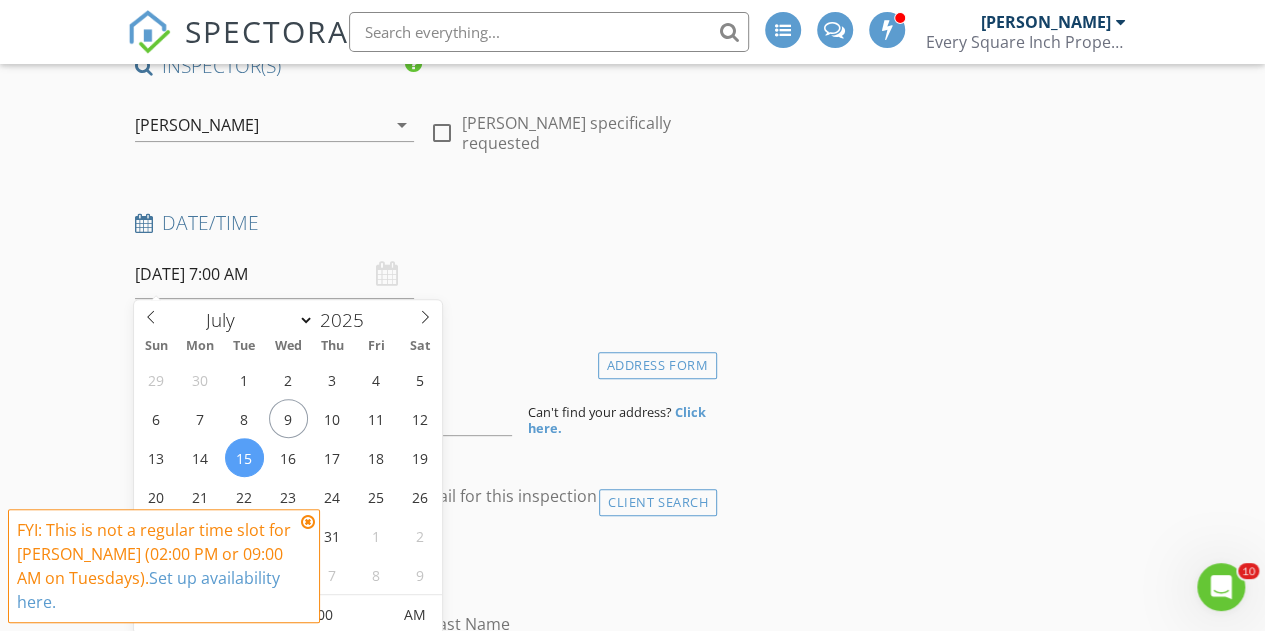 click on "[DATE] 7:00 AM" at bounding box center (274, 274) 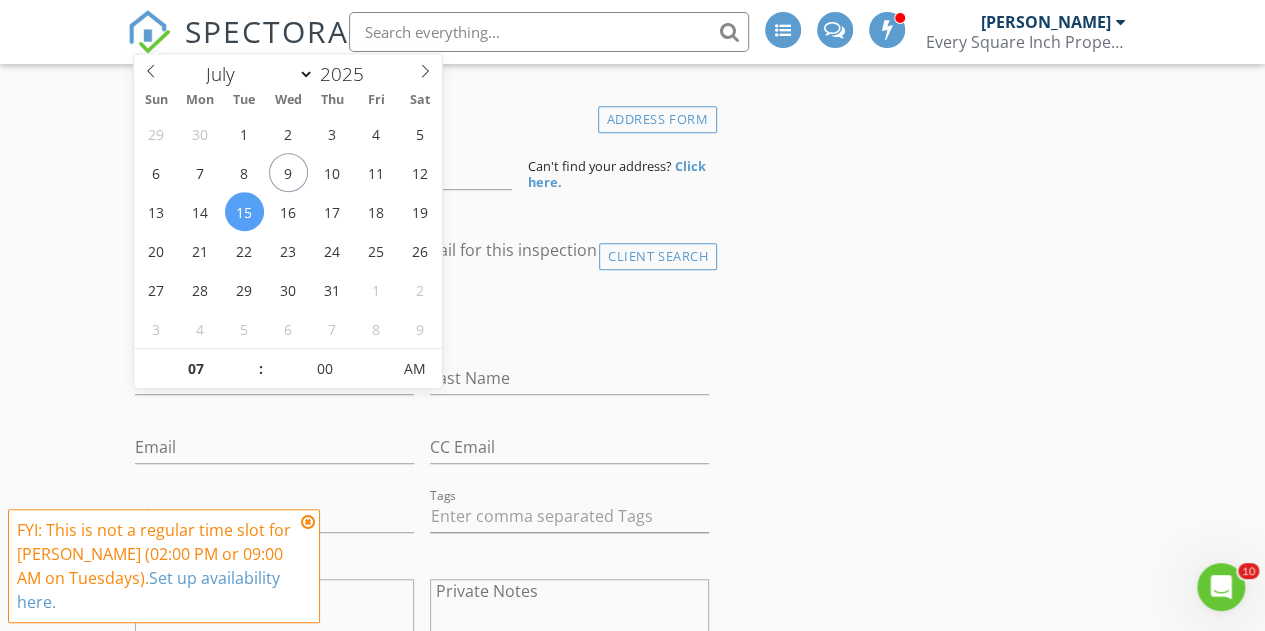 scroll, scrollTop: 500, scrollLeft: 0, axis: vertical 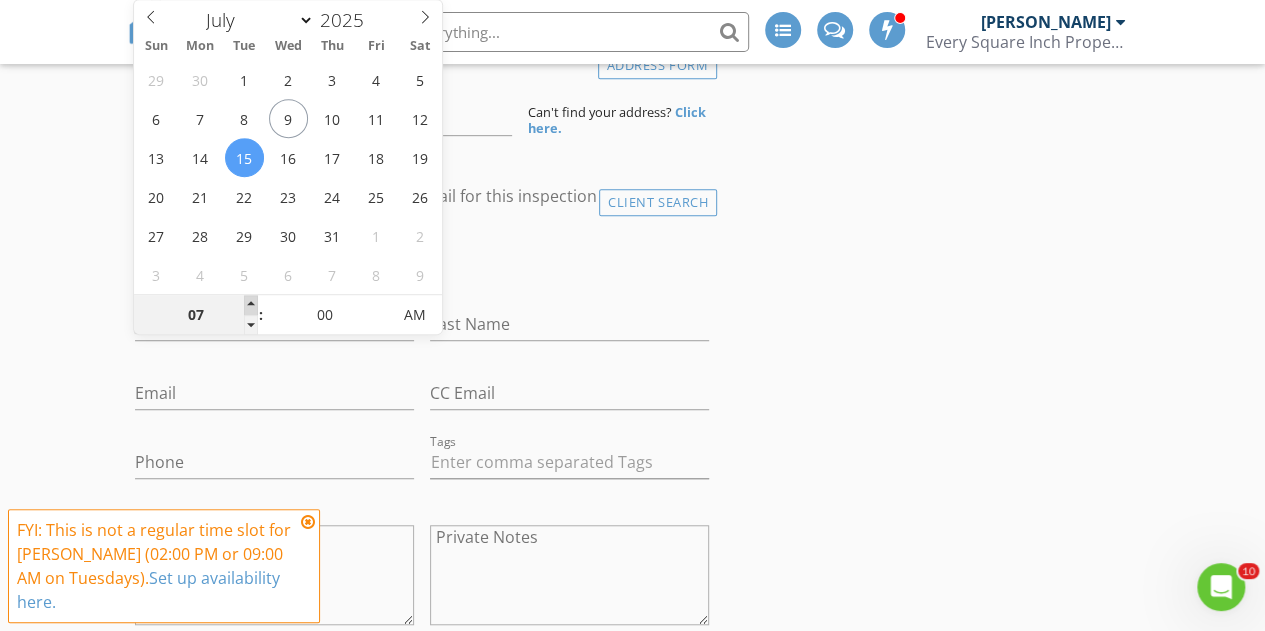 type on "08" 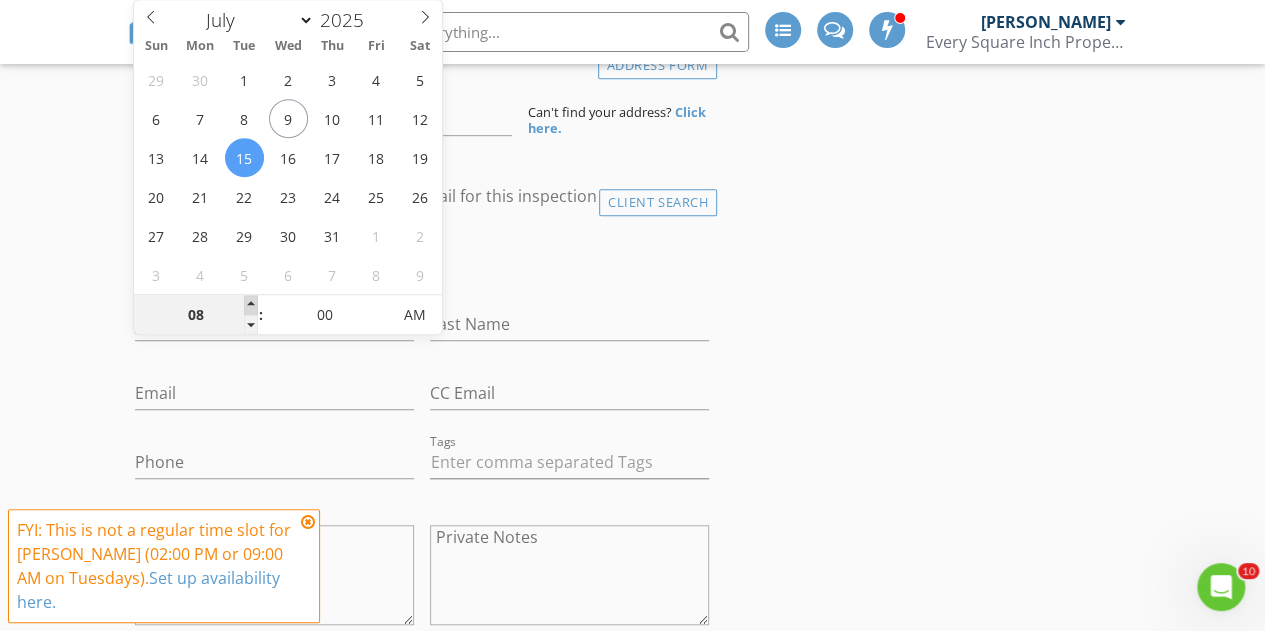 click at bounding box center (251, 305) 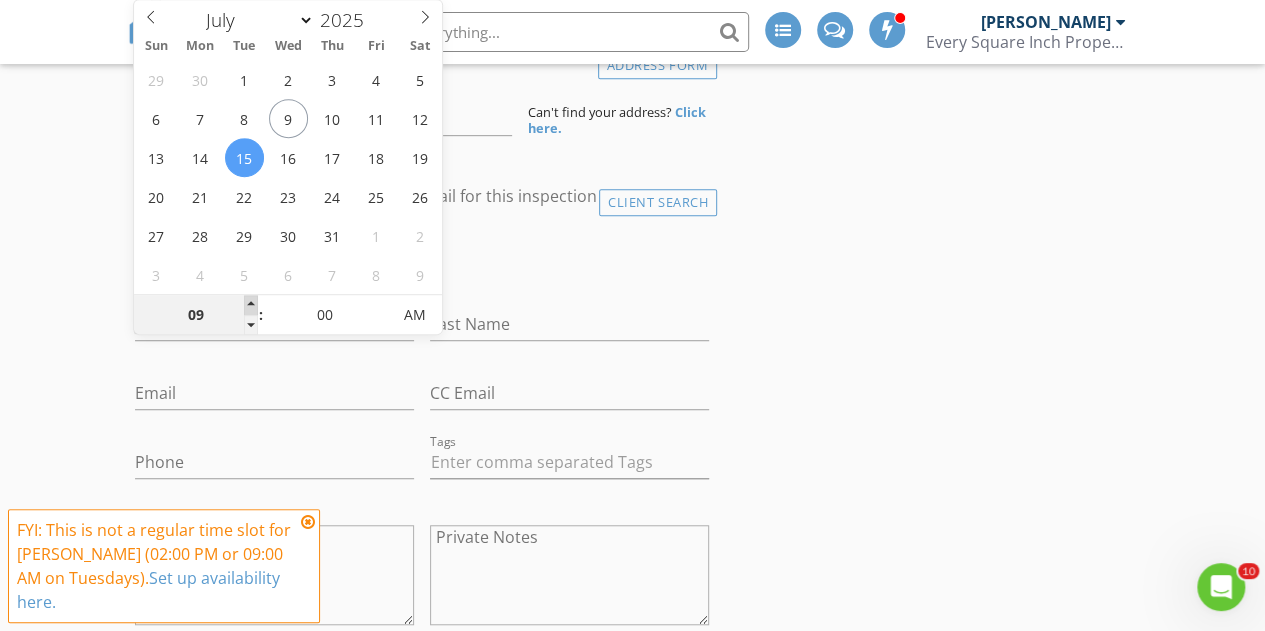 click at bounding box center (251, 305) 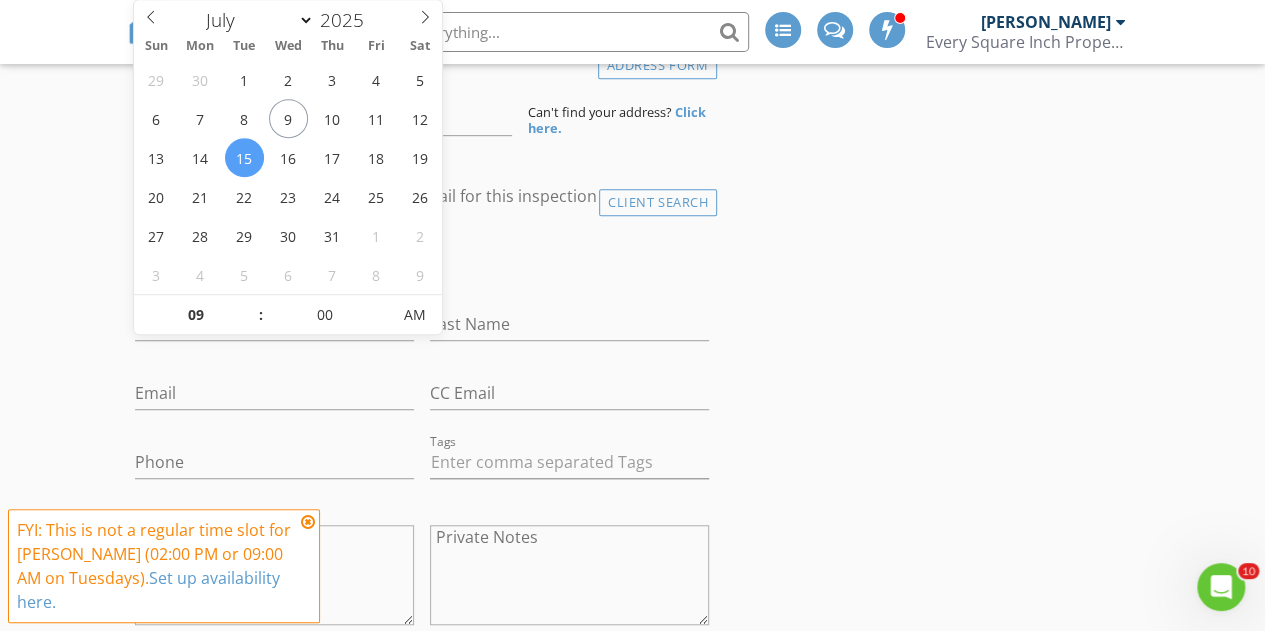 click at bounding box center [308, 522] 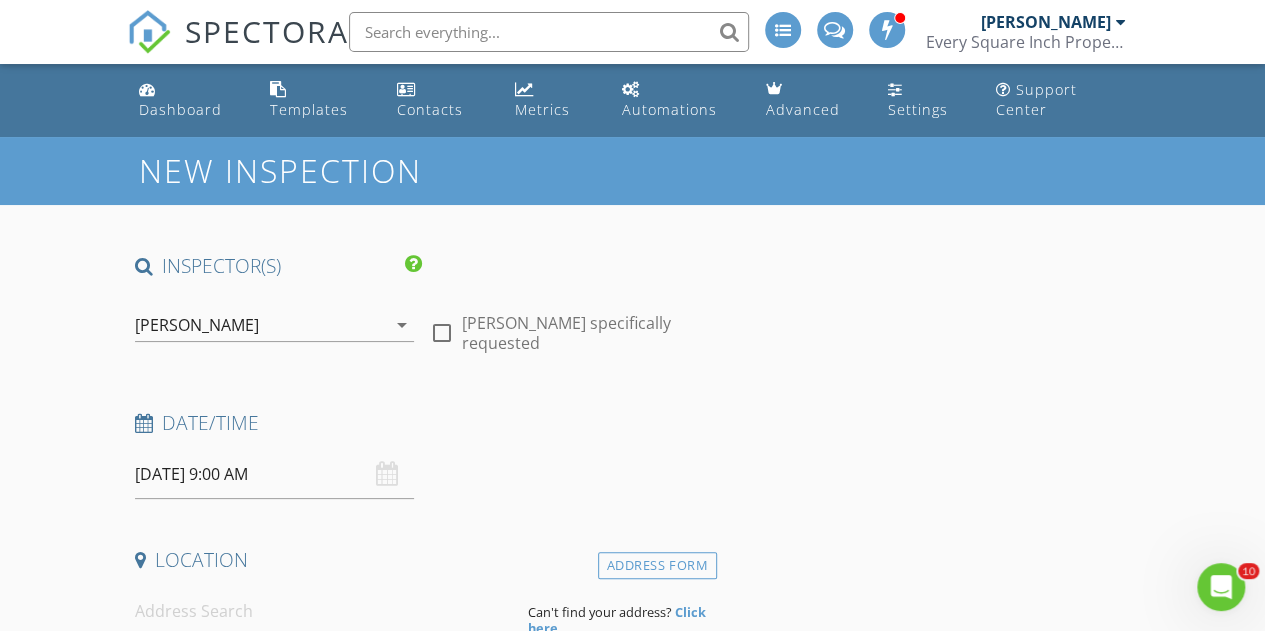 scroll, scrollTop: 100, scrollLeft: 0, axis: vertical 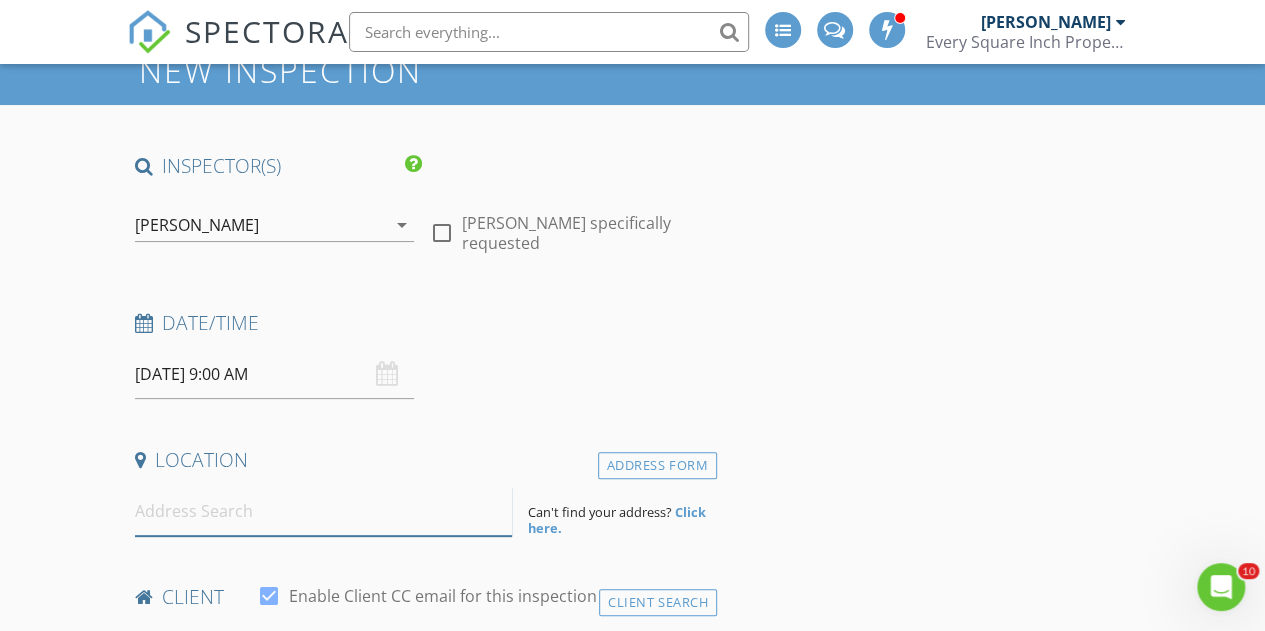 click at bounding box center (324, 511) 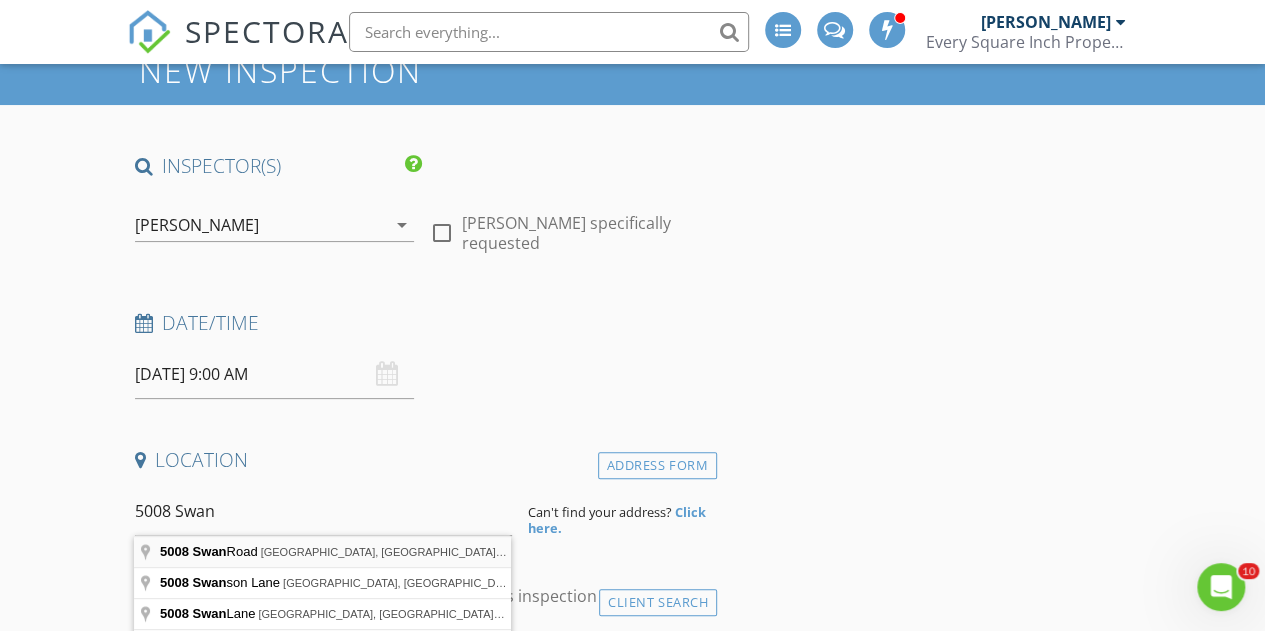 type on "[STREET_ADDRESS]" 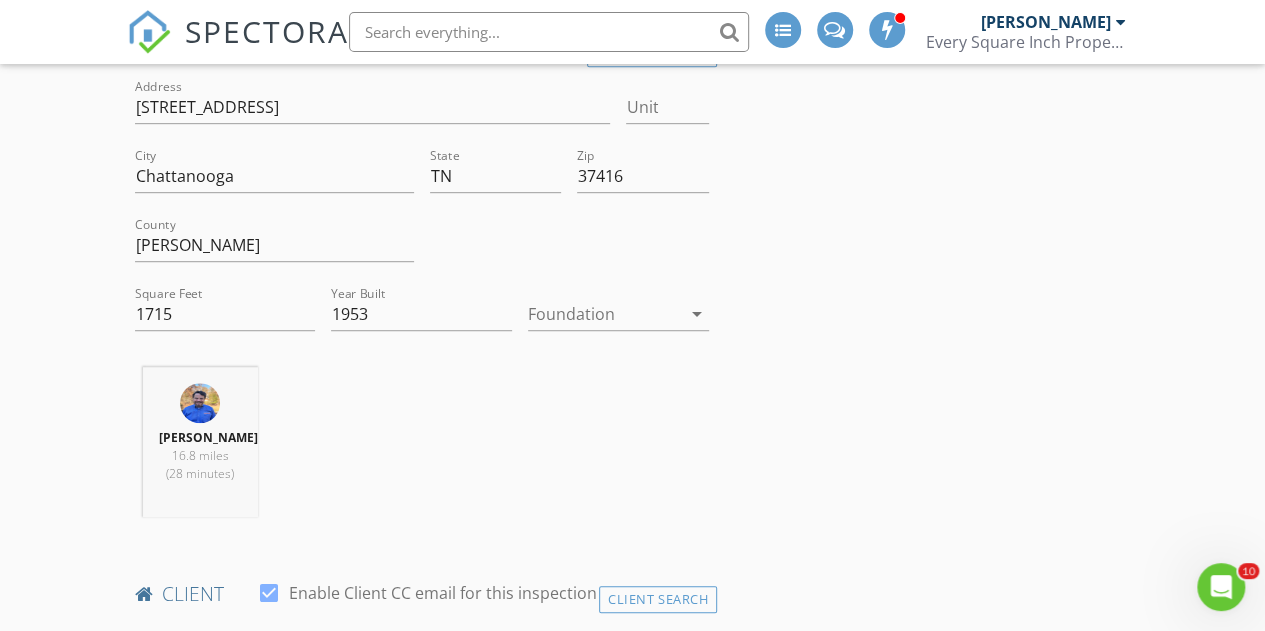 scroll, scrollTop: 600, scrollLeft: 0, axis: vertical 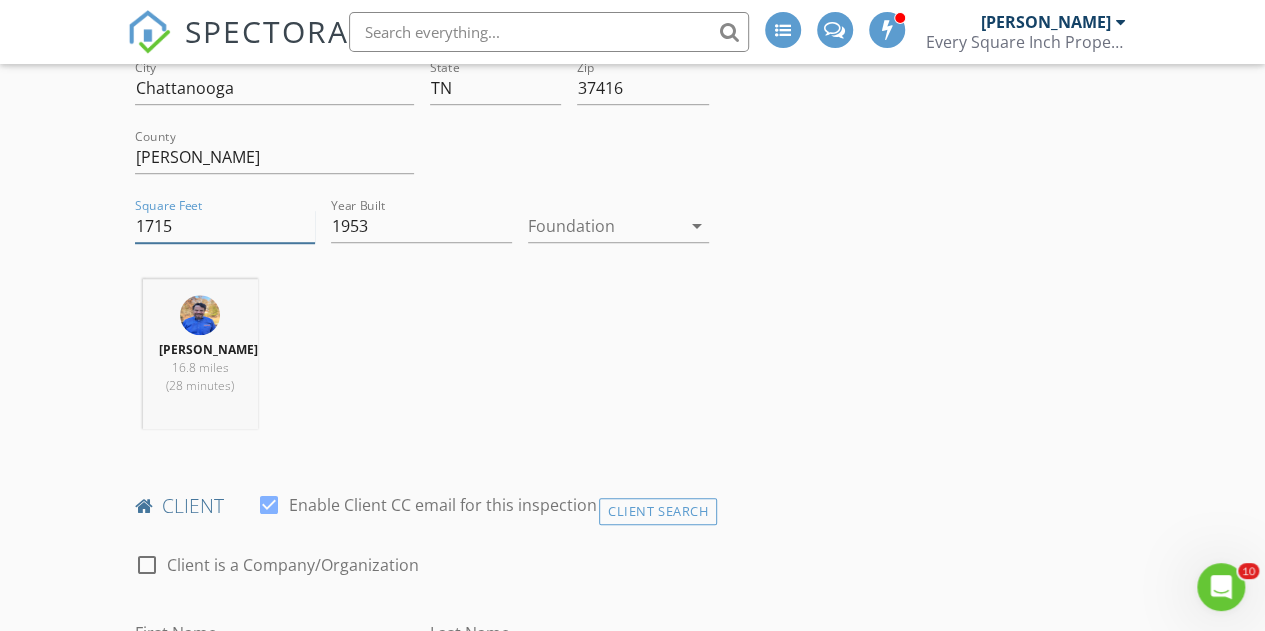 drag, startPoint x: 157, startPoint y: 221, endPoint x: 170, endPoint y: 225, distance: 13.601471 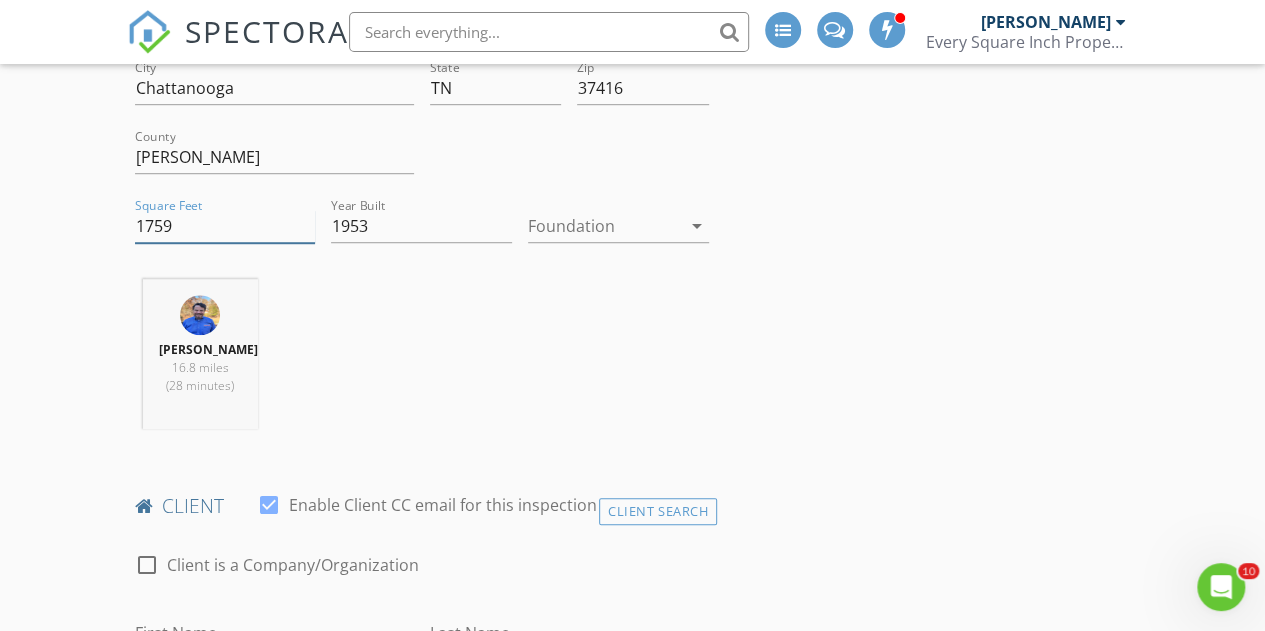 type on "1759" 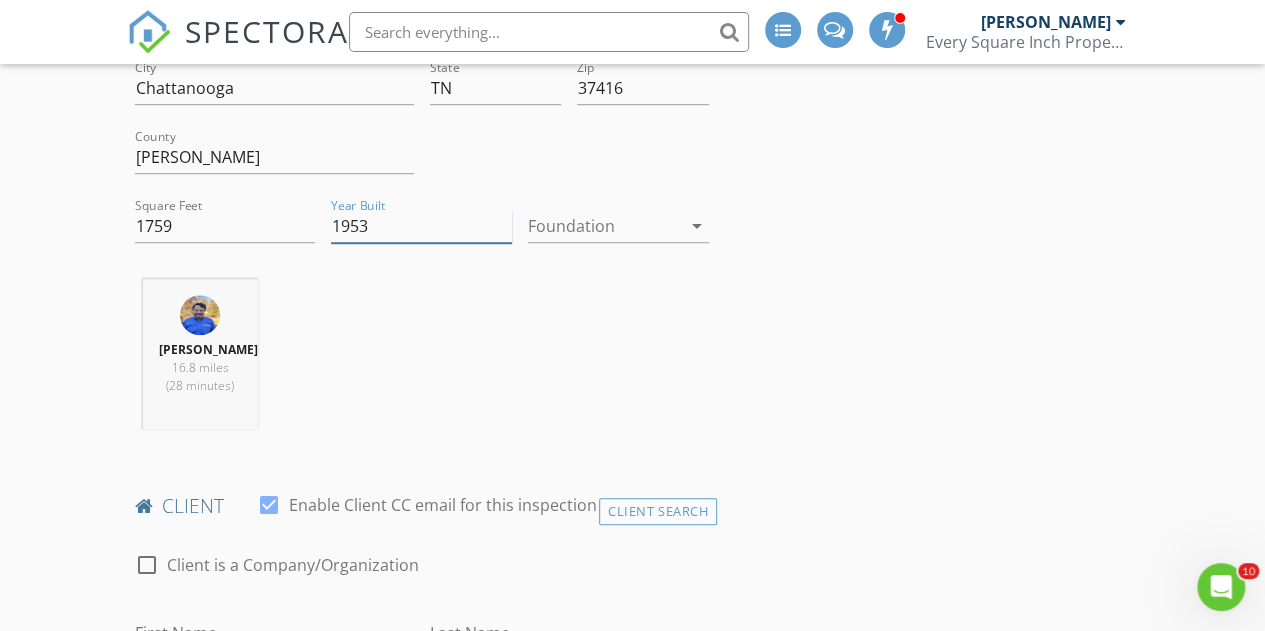drag, startPoint x: 334, startPoint y: 225, endPoint x: 426, endPoint y: 227, distance: 92.021736 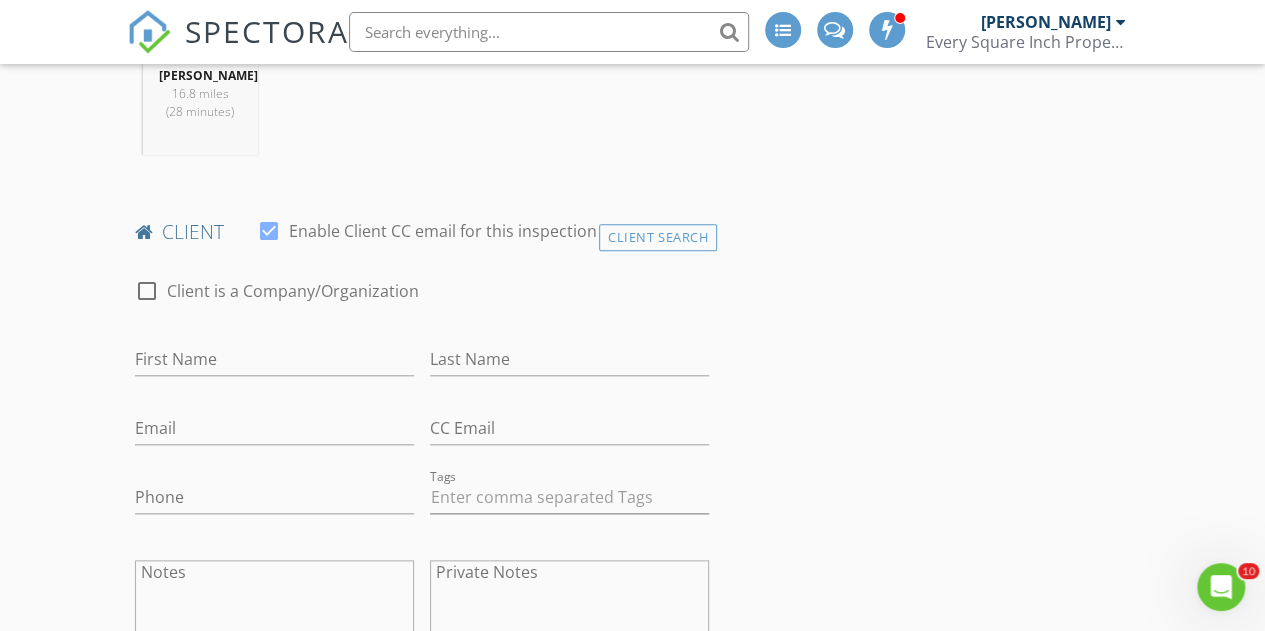 scroll, scrollTop: 900, scrollLeft: 0, axis: vertical 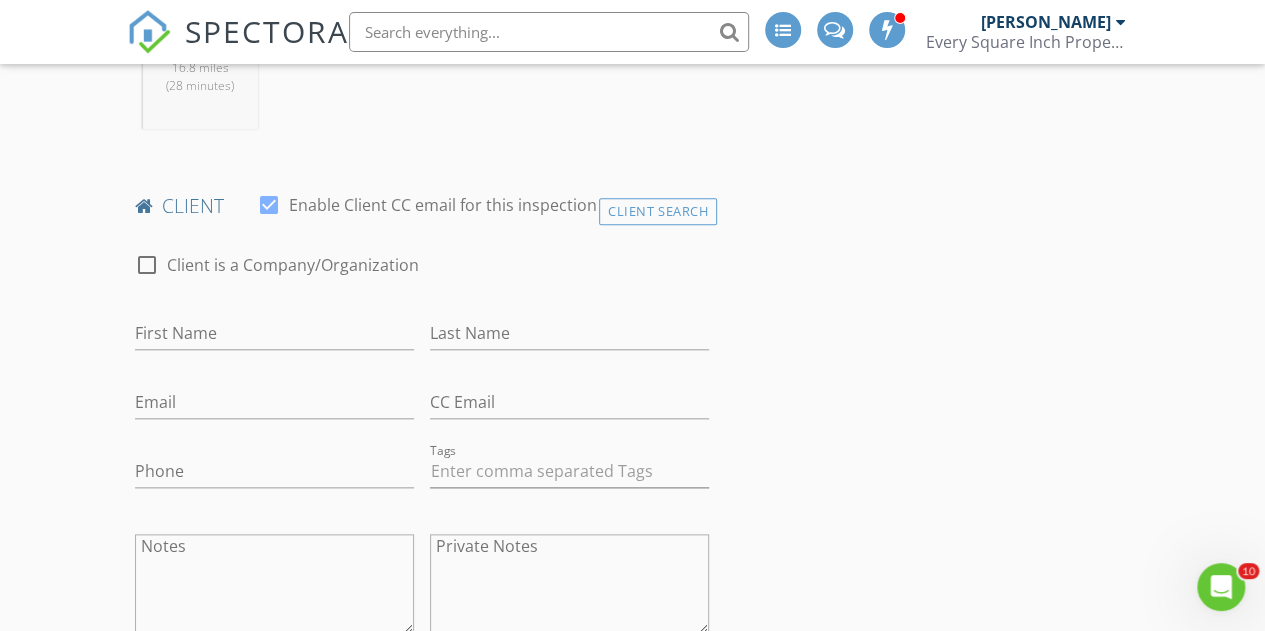 type on "2025" 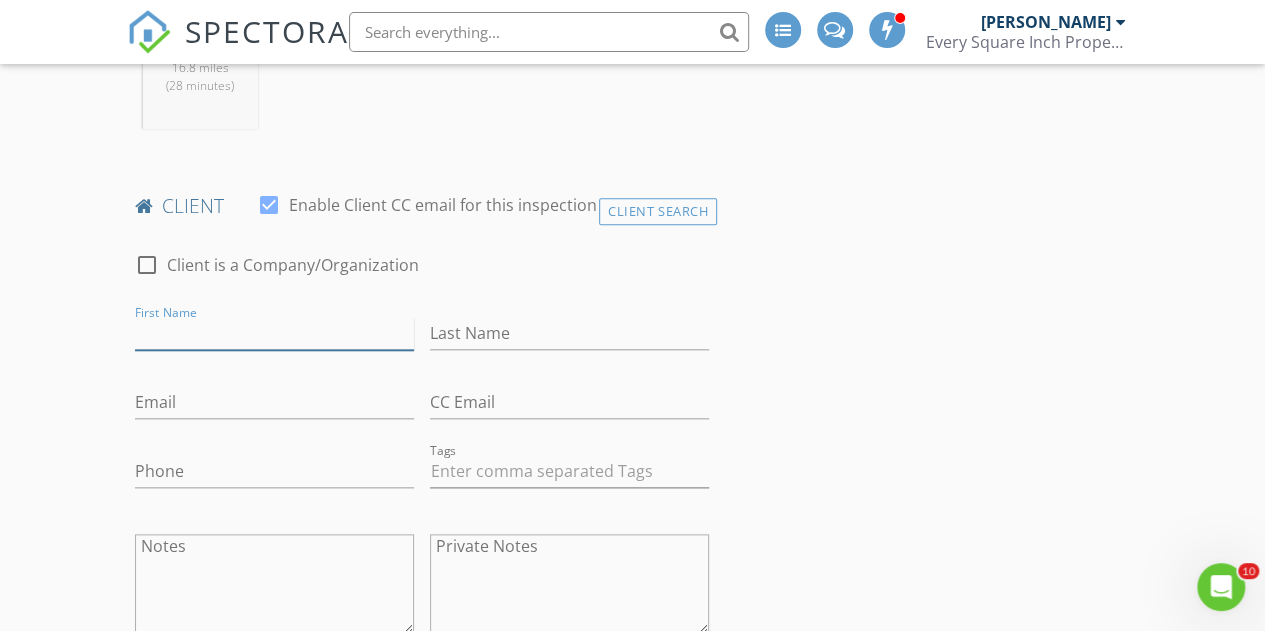 click on "First Name" at bounding box center [274, 333] 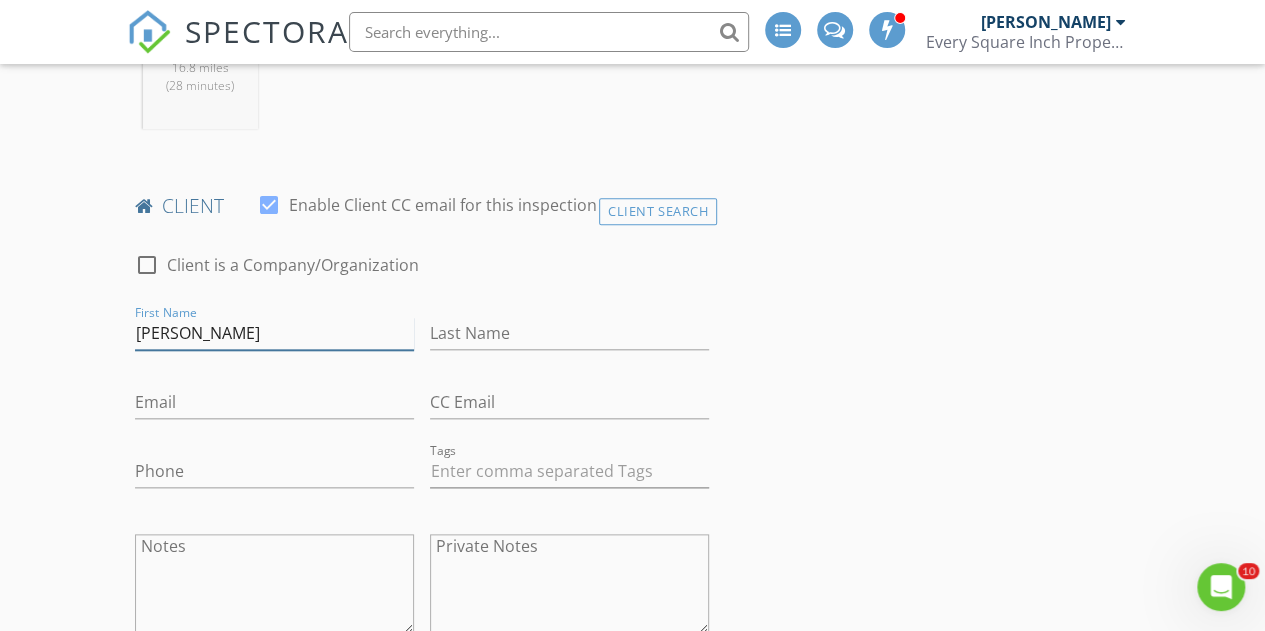 type on "Taylor" 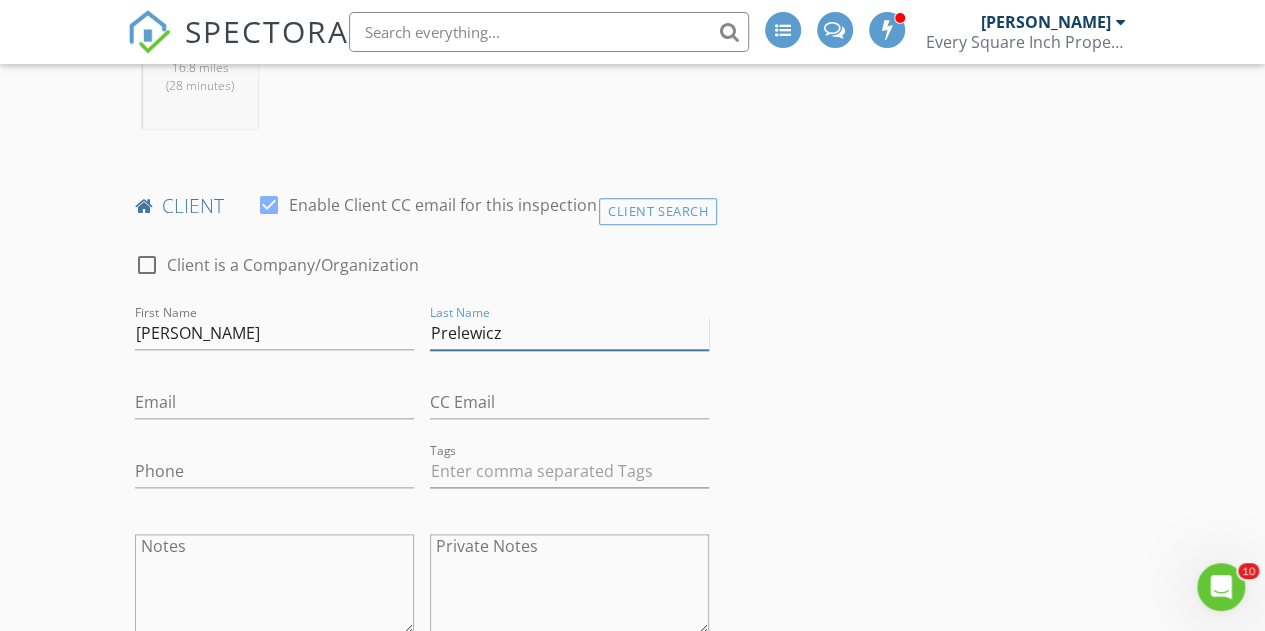 type on "Prelewicz" 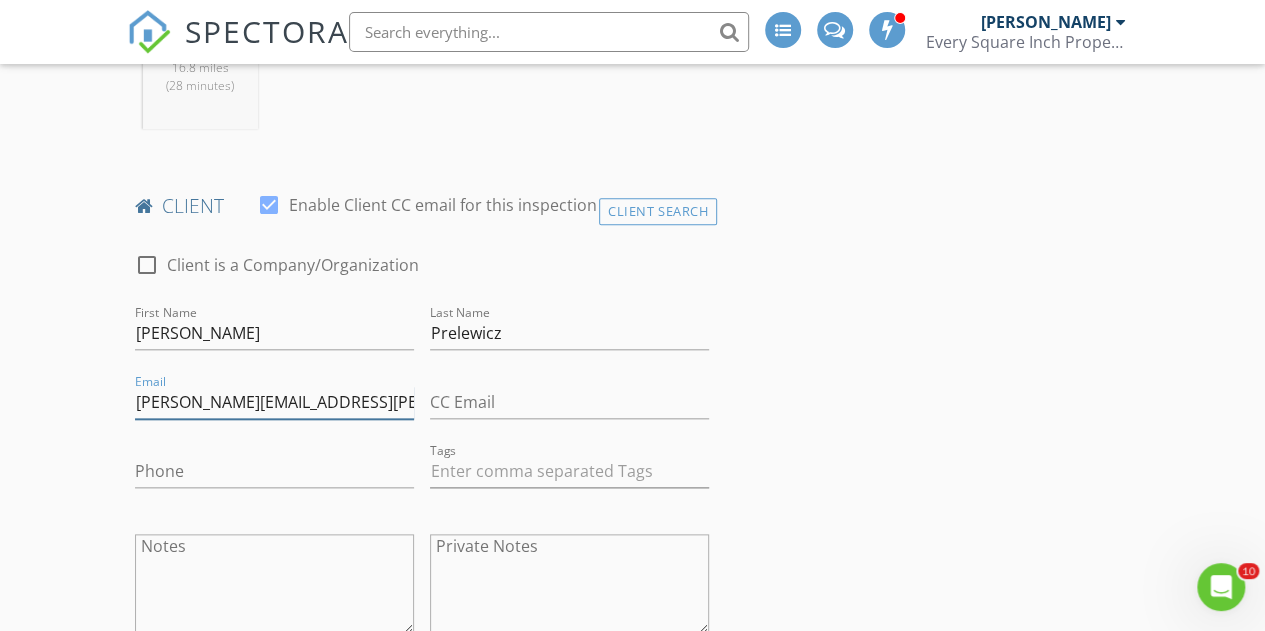 type on "taylor.prelewicz@gmail.com" 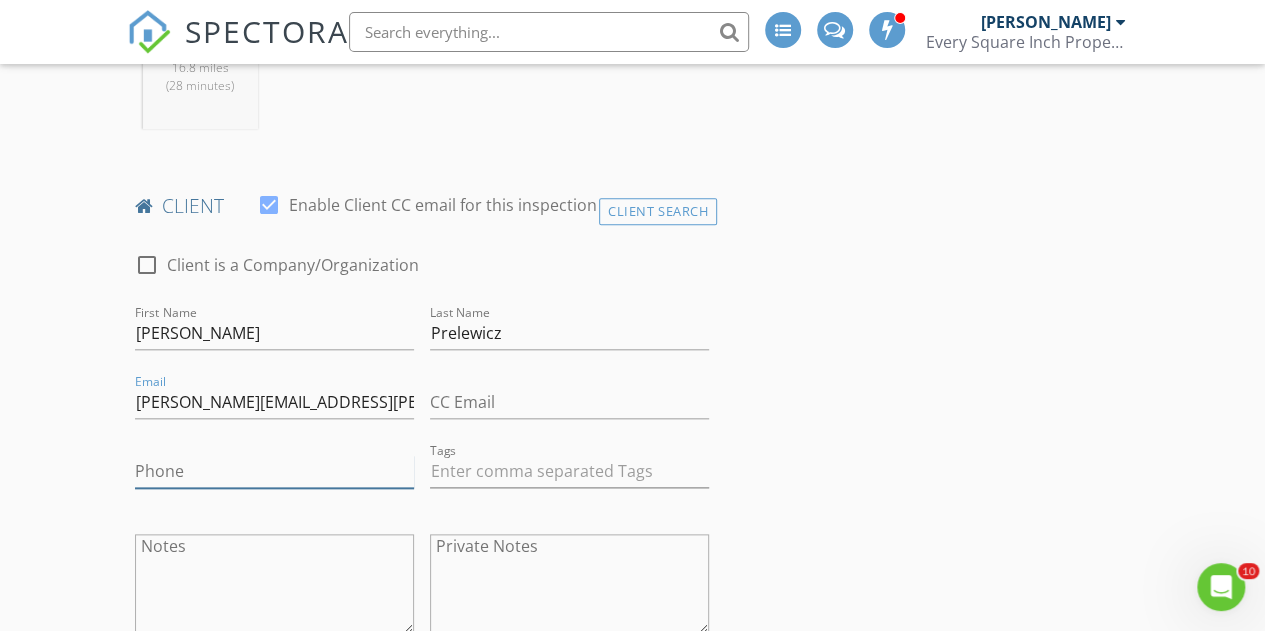click on "Phone" at bounding box center [274, 471] 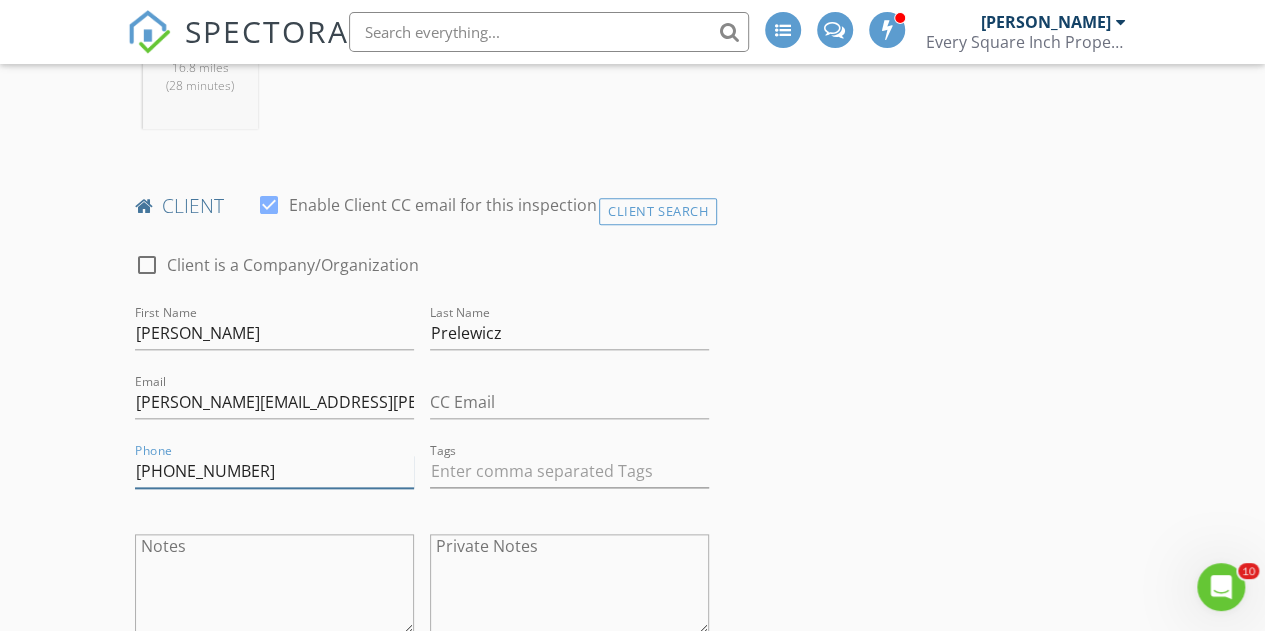type on "414-659-5232" 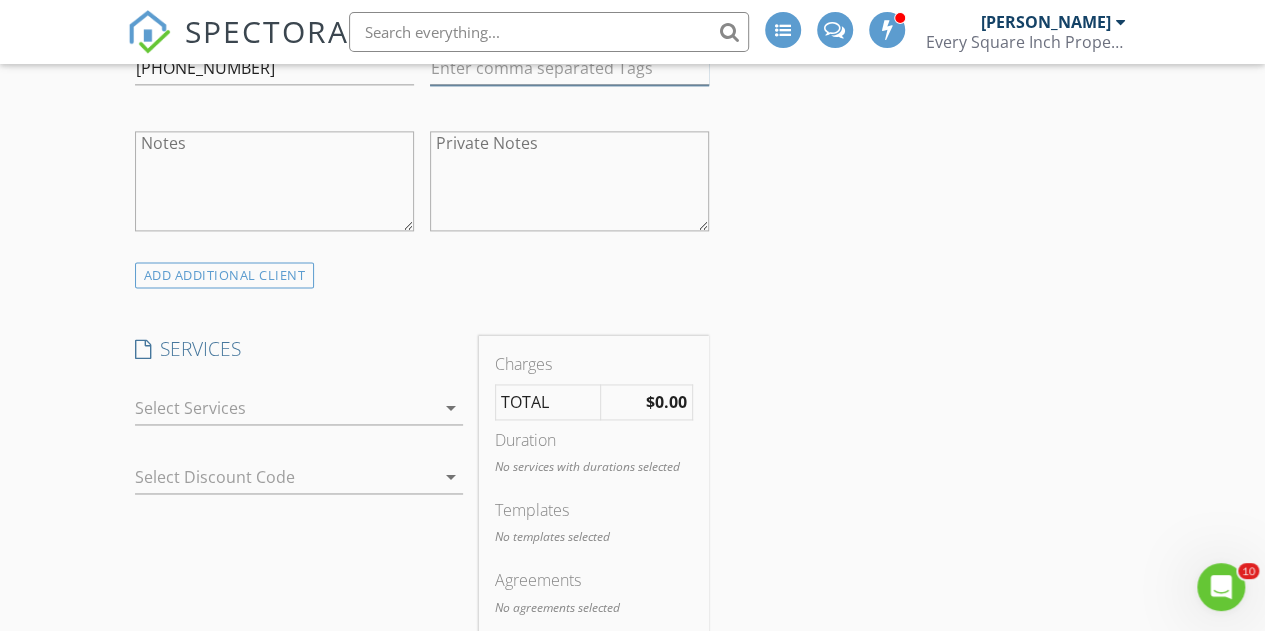 scroll, scrollTop: 1400, scrollLeft: 0, axis: vertical 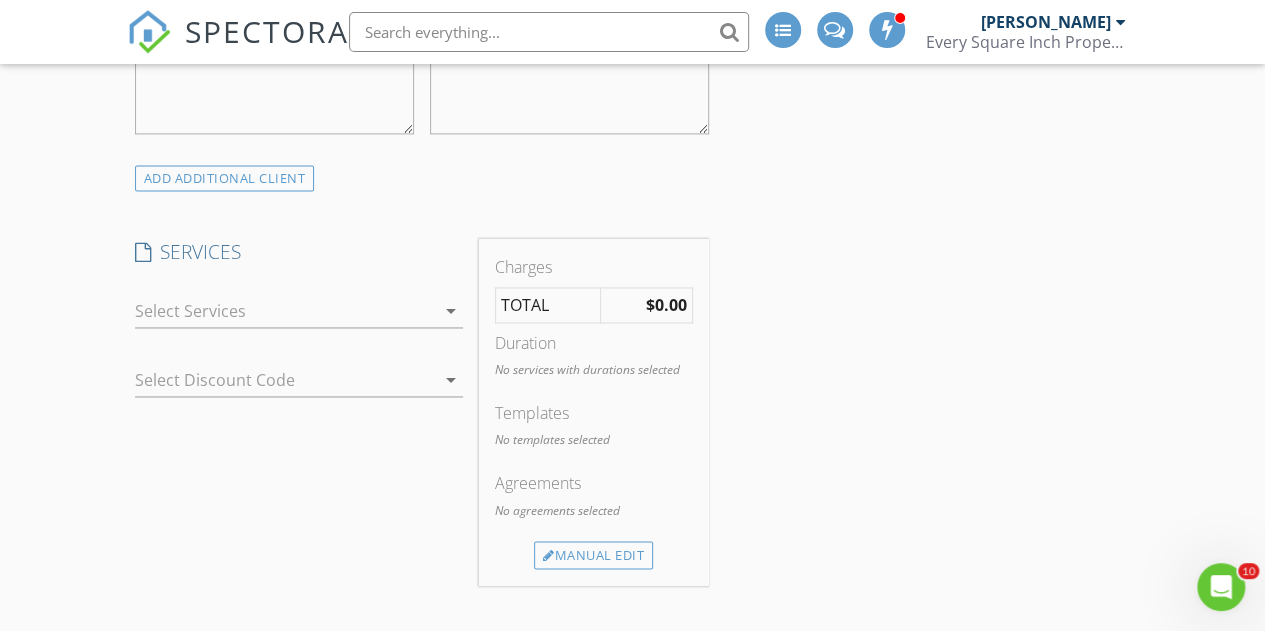 click at bounding box center (285, 311) 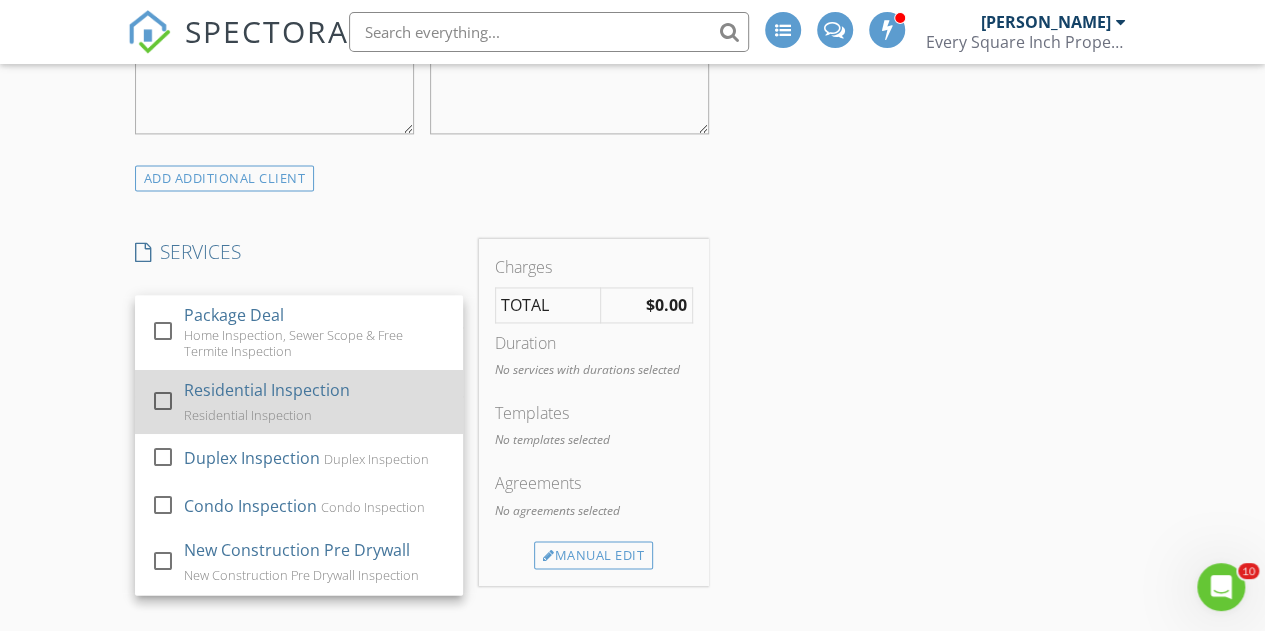 click at bounding box center (163, 401) 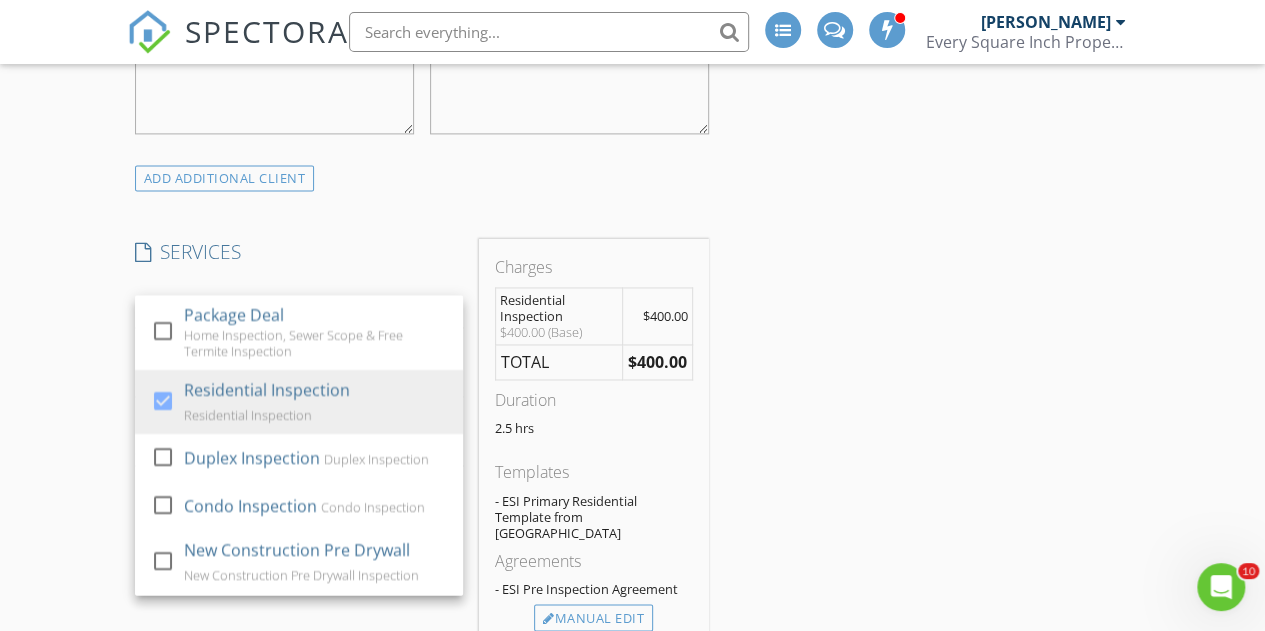click on "New Inspection
INSPECTOR(S)
check_box   Brent Warner   PRIMARY   Brent Warner arrow_drop_down   check_box_outline_blank Brent Warner specifically requested
Date/Time
07/15/2025 9:00 AM
Location
Address Search       Address 5008 Swan Rd   Unit   City Chattanooga   State TN   Zip 37416   County Hamilton     Square Feet 1759   Year Built 2025   Foundation arrow_drop_down     Brent Warner     16.8 miles     (28 minutes)
client
check_box Enable Client CC email for this inspection   Client Search     check_box_outline_blank Client is a Company/Organization     First Name Taylor   Last Name Prelewicz   Email taylor.prelewicz@gmail.com   CC Email   Phone 414-659-5232         Tags         Notes   Private Notes
ADD ADDITIONAL client
SERVICES
check_box_outline_blank" at bounding box center (632, 661) 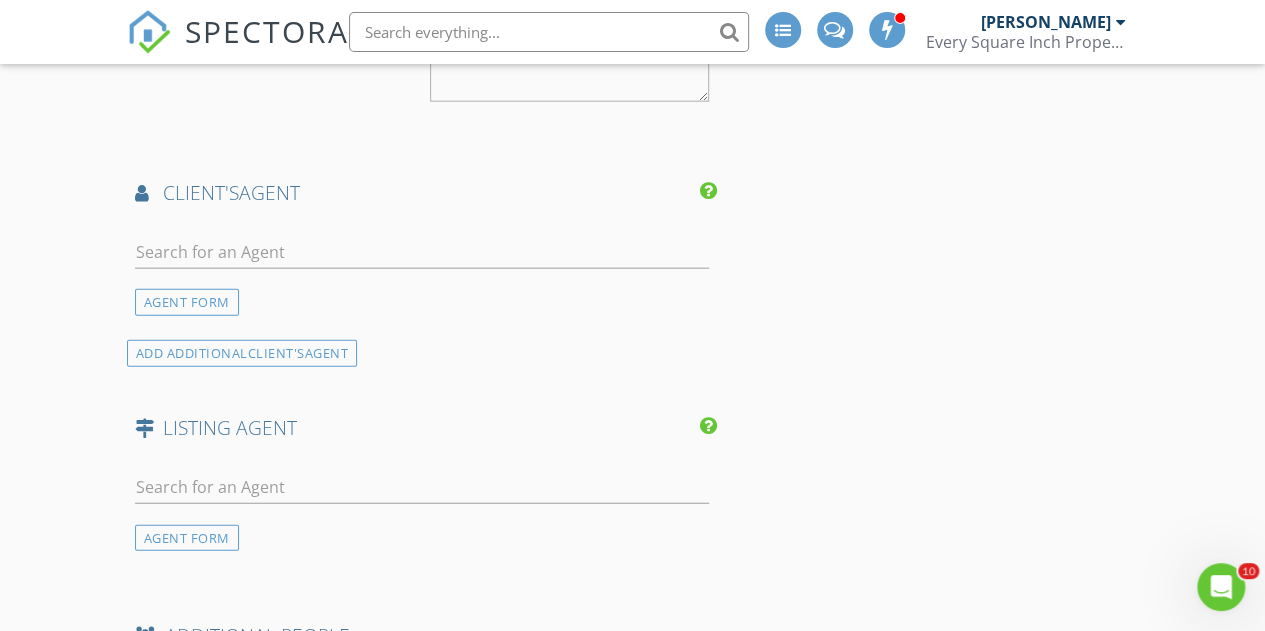 scroll, scrollTop: 2300, scrollLeft: 0, axis: vertical 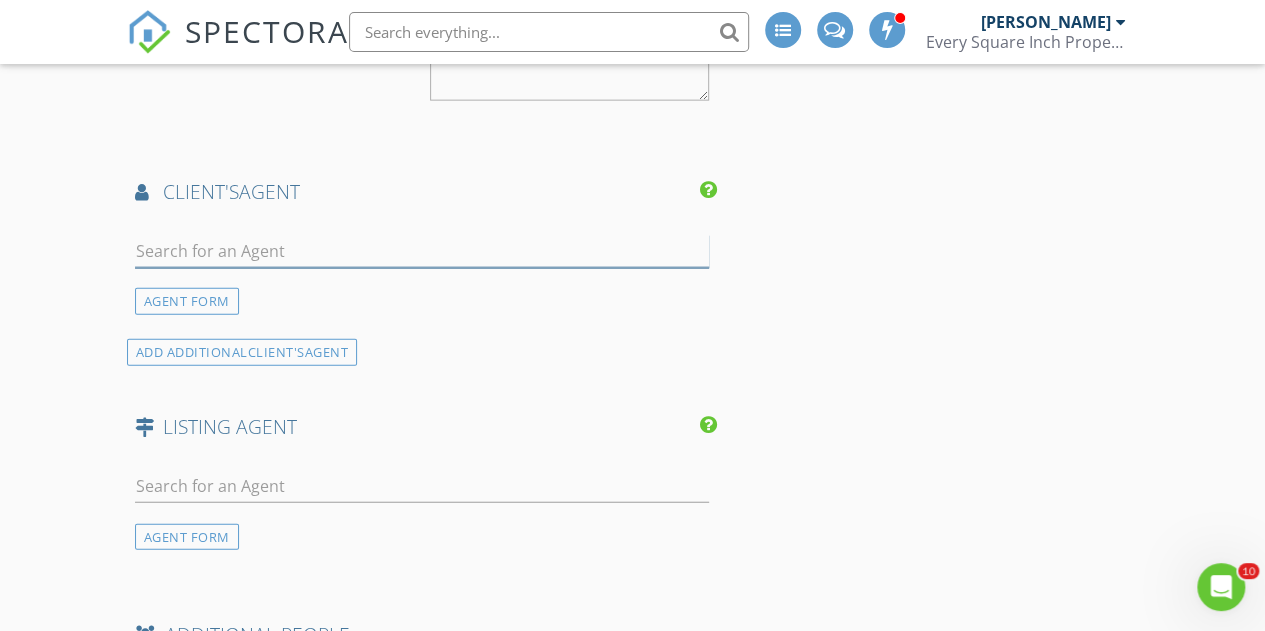 click at bounding box center (422, 251) 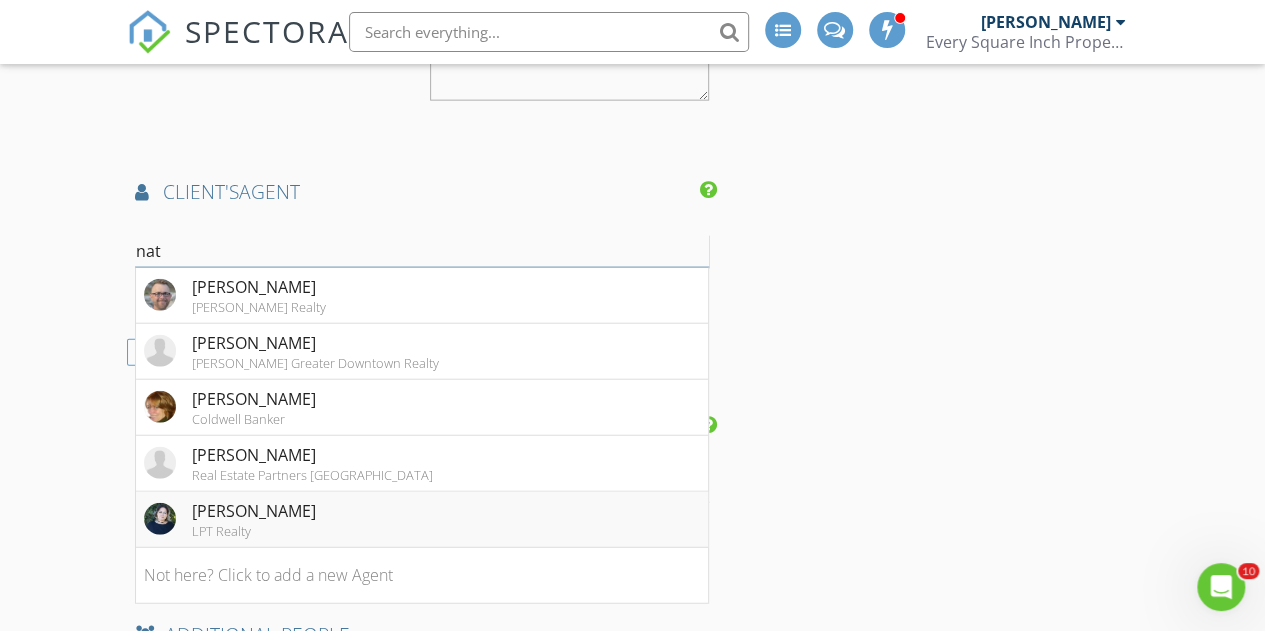 type on "nat" 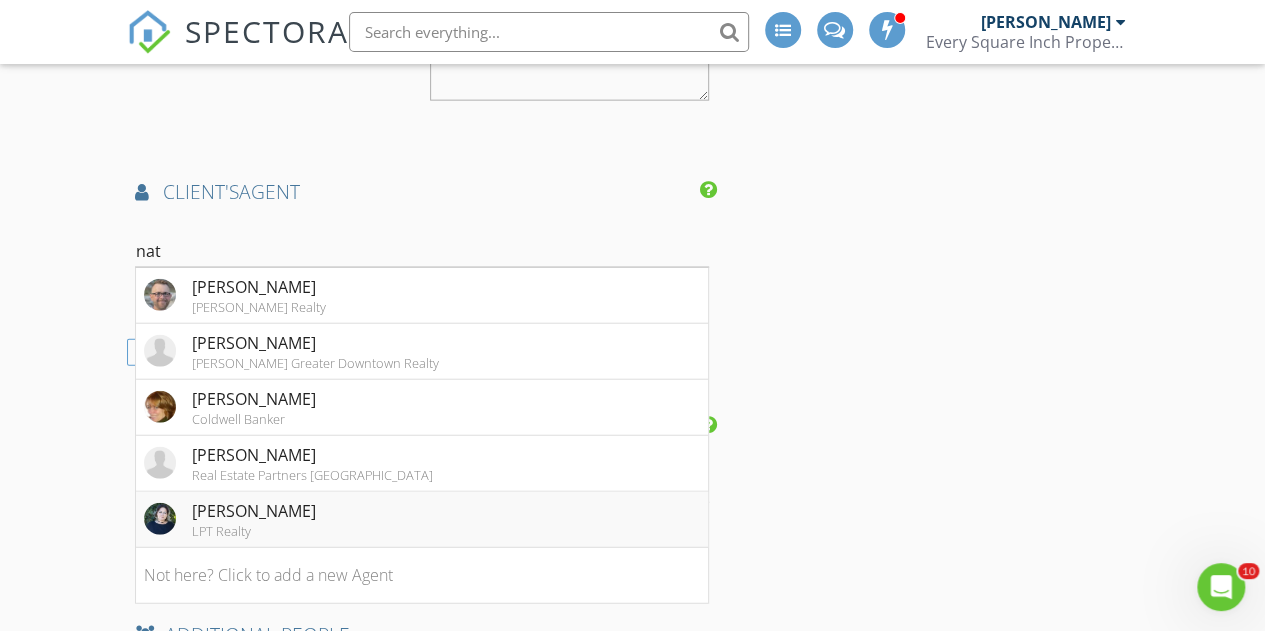 click on "Natalia Bruman
LPT Realty" at bounding box center [422, 520] 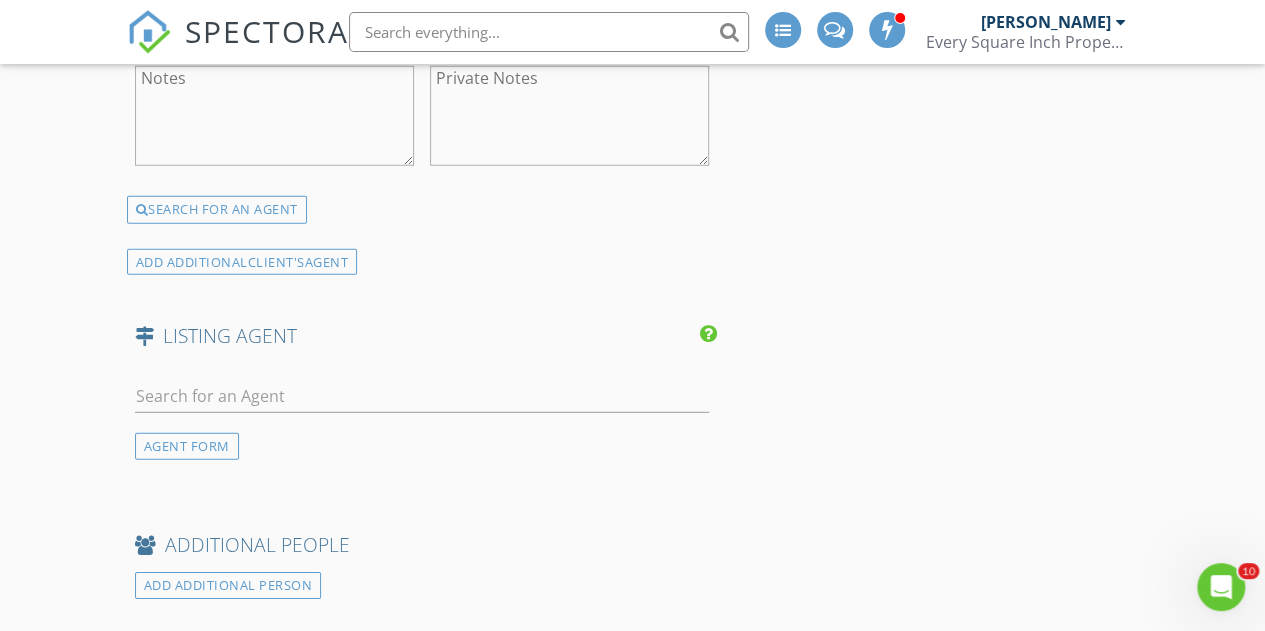 scroll, scrollTop: 2800, scrollLeft: 0, axis: vertical 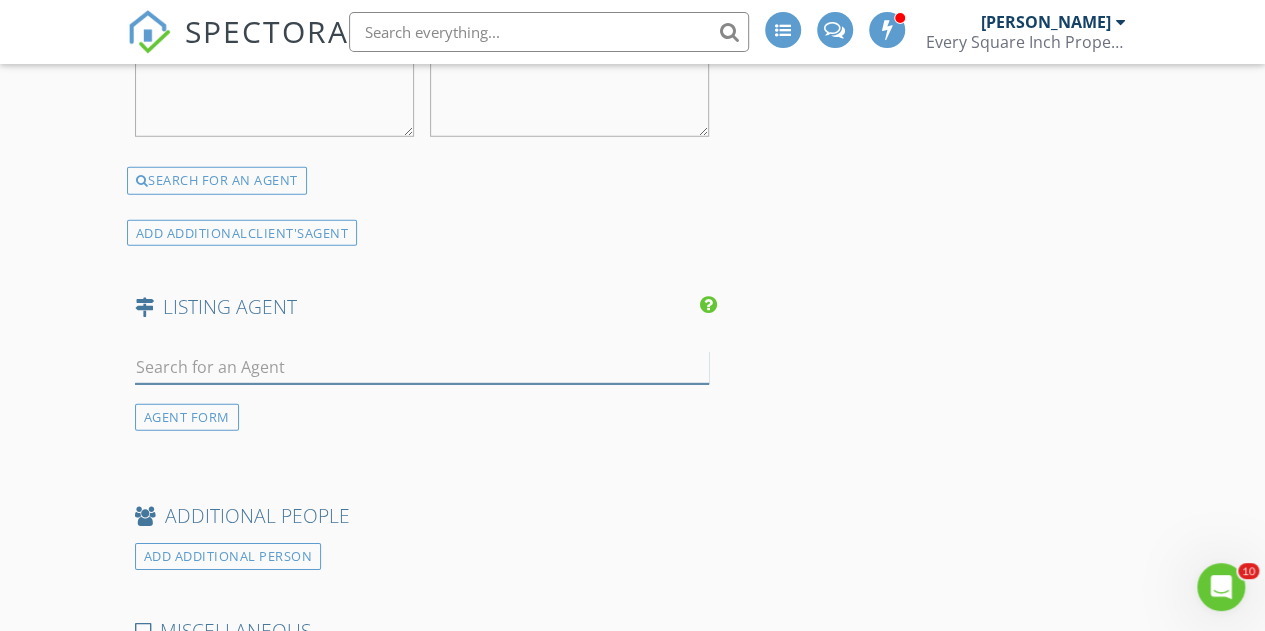 click at bounding box center [422, 367] 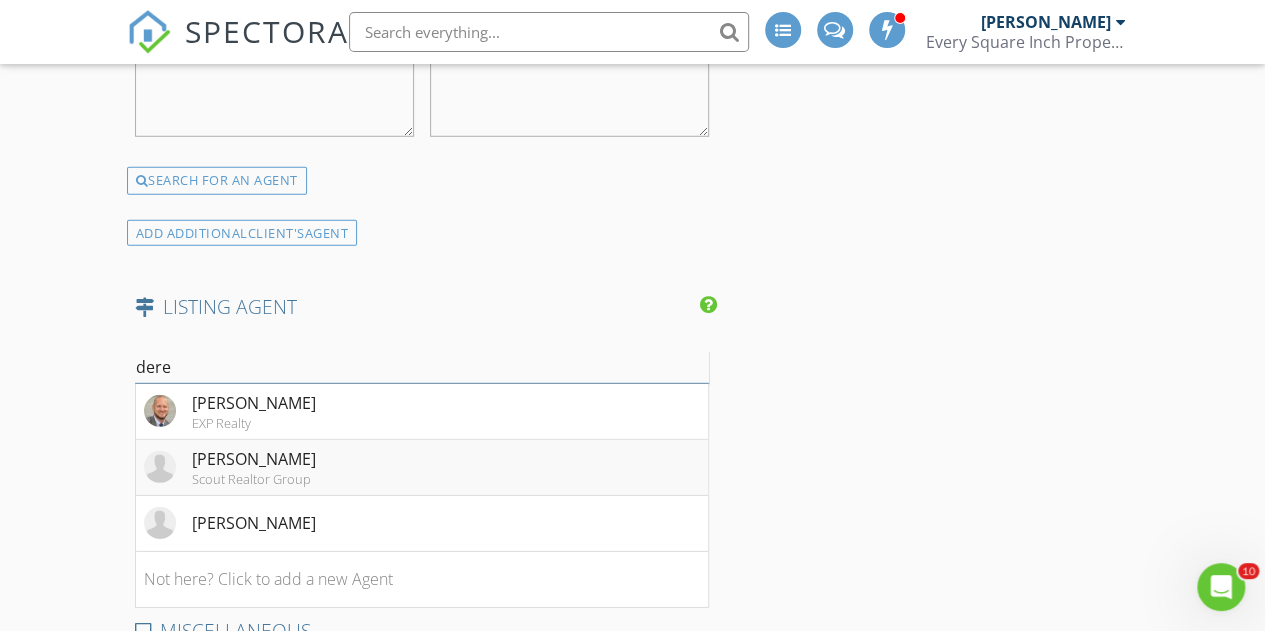 type on "dere" 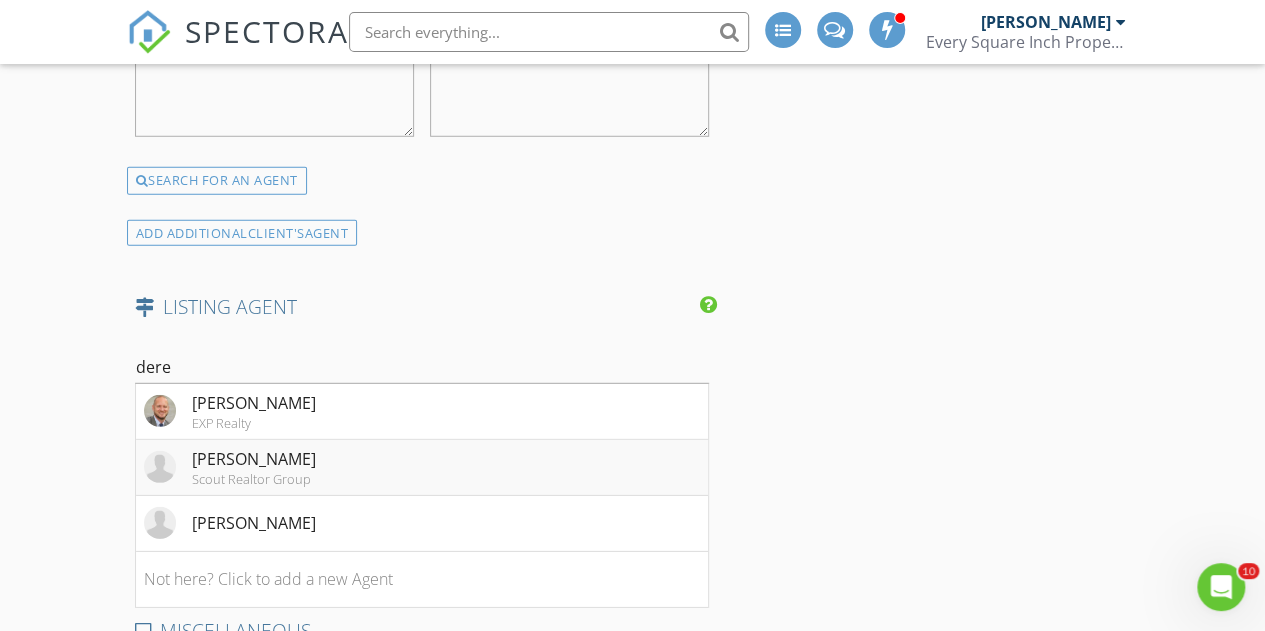 click on "Derek English
Scout Realtor Group" at bounding box center [422, 468] 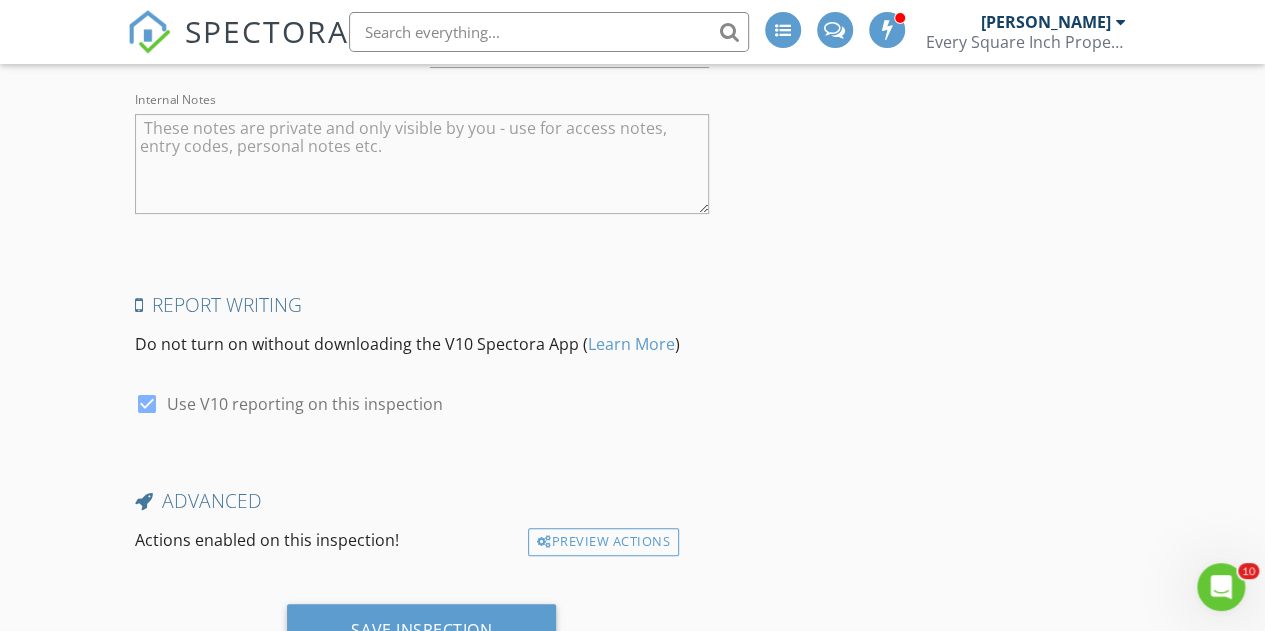 scroll, scrollTop: 4113, scrollLeft: 0, axis: vertical 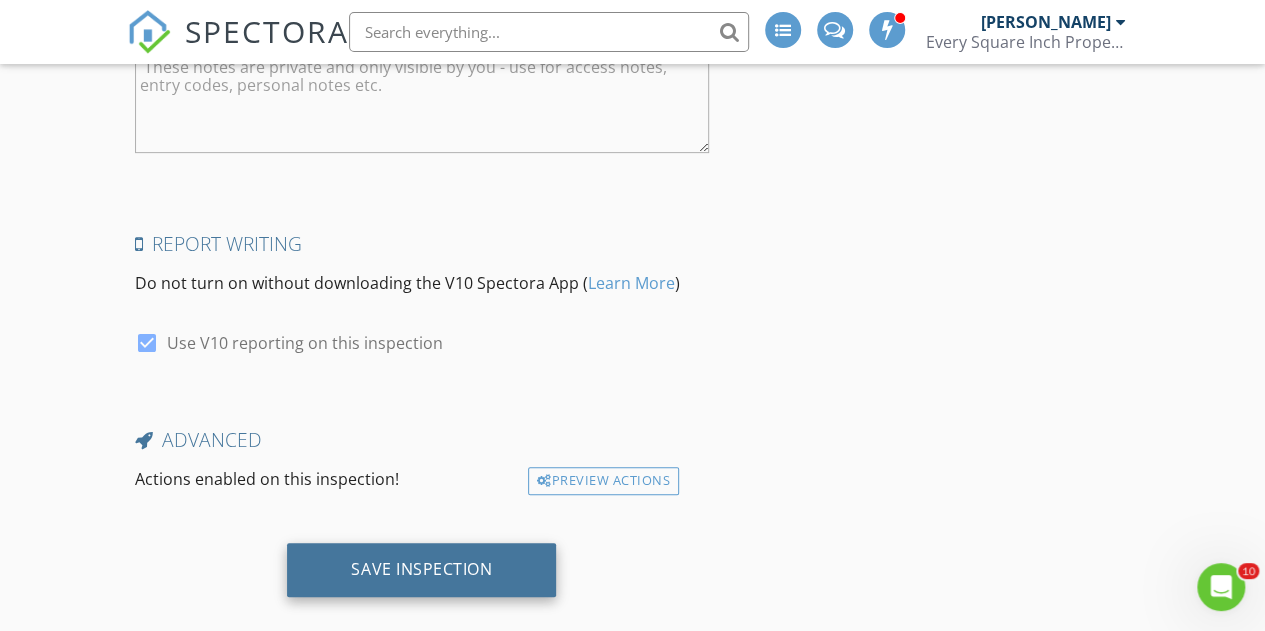 type on "The Agency Chattanooga" 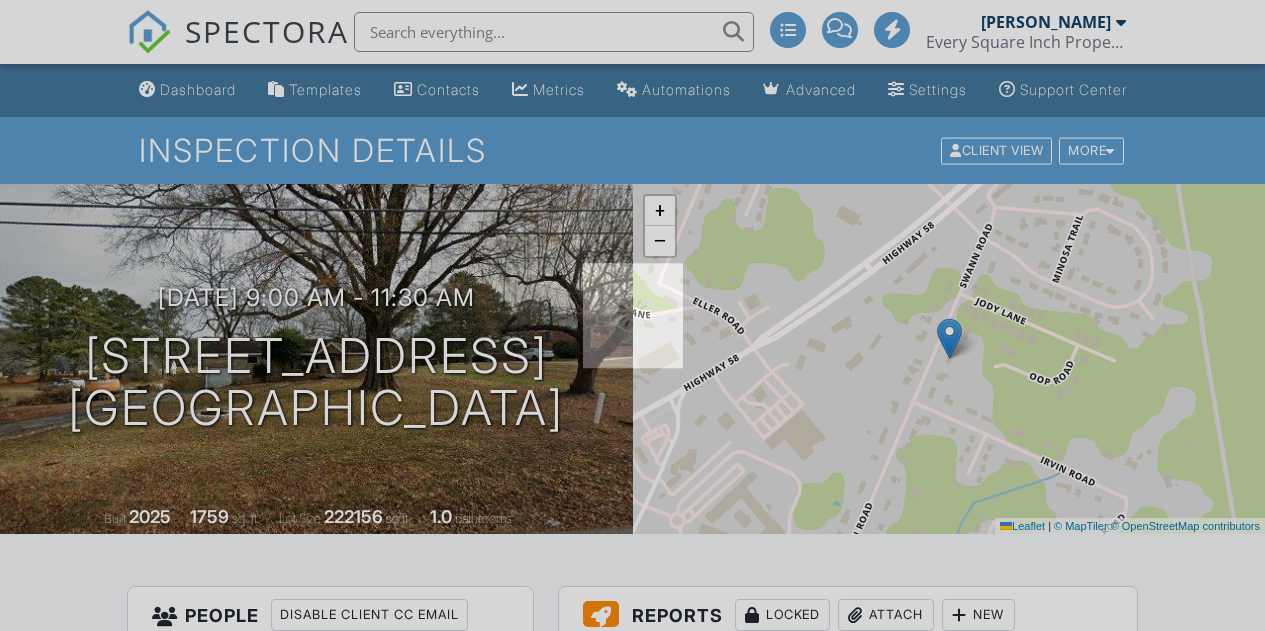 scroll, scrollTop: 0, scrollLeft: 0, axis: both 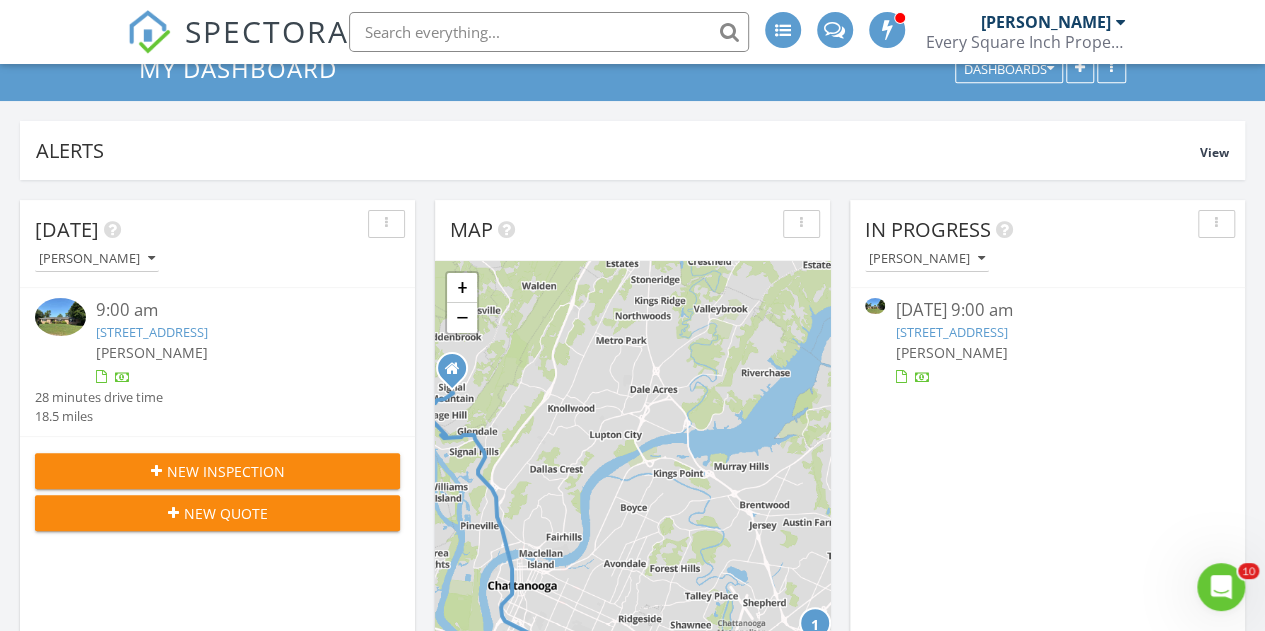 click on "[STREET_ADDRESS]" at bounding box center (951, 332) 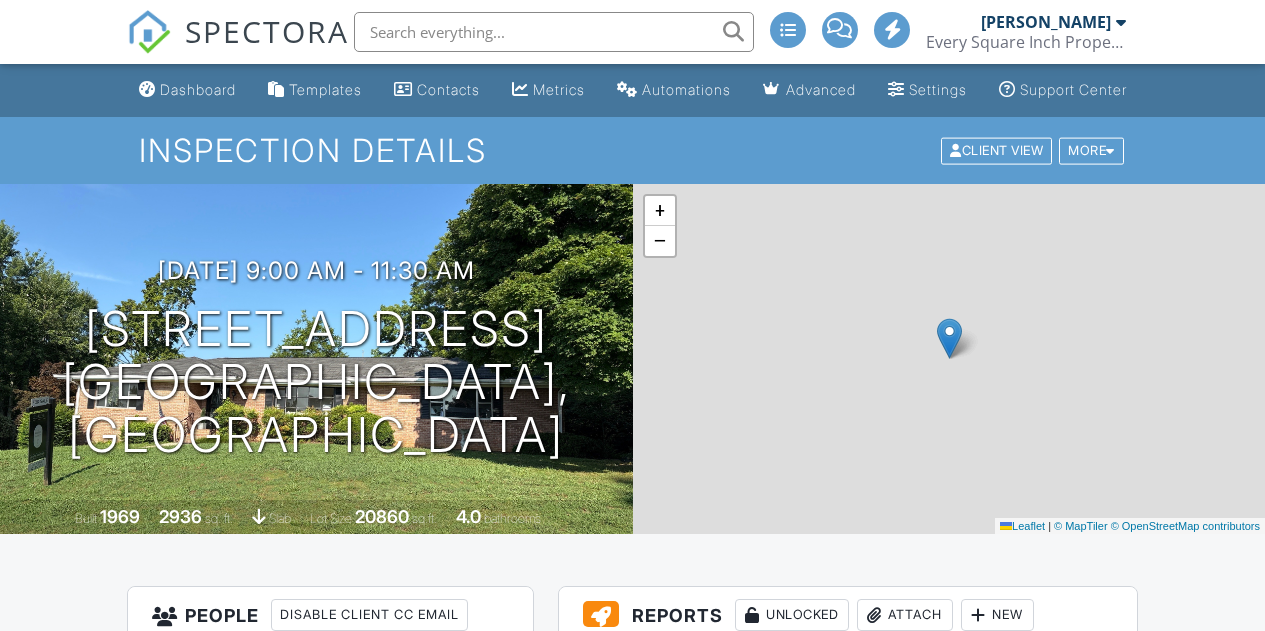 scroll, scrollTop: 0, scrollLeft: 0, axis: both 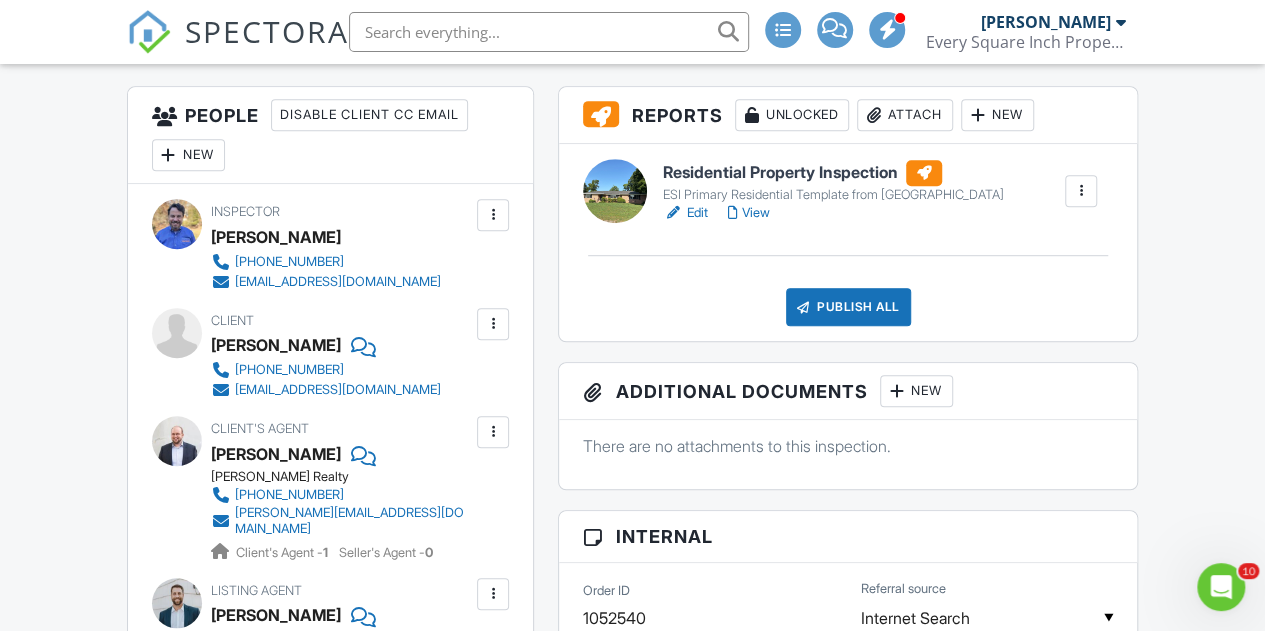 click on "Residential Property Inspection" at bounding box center [833, 173] 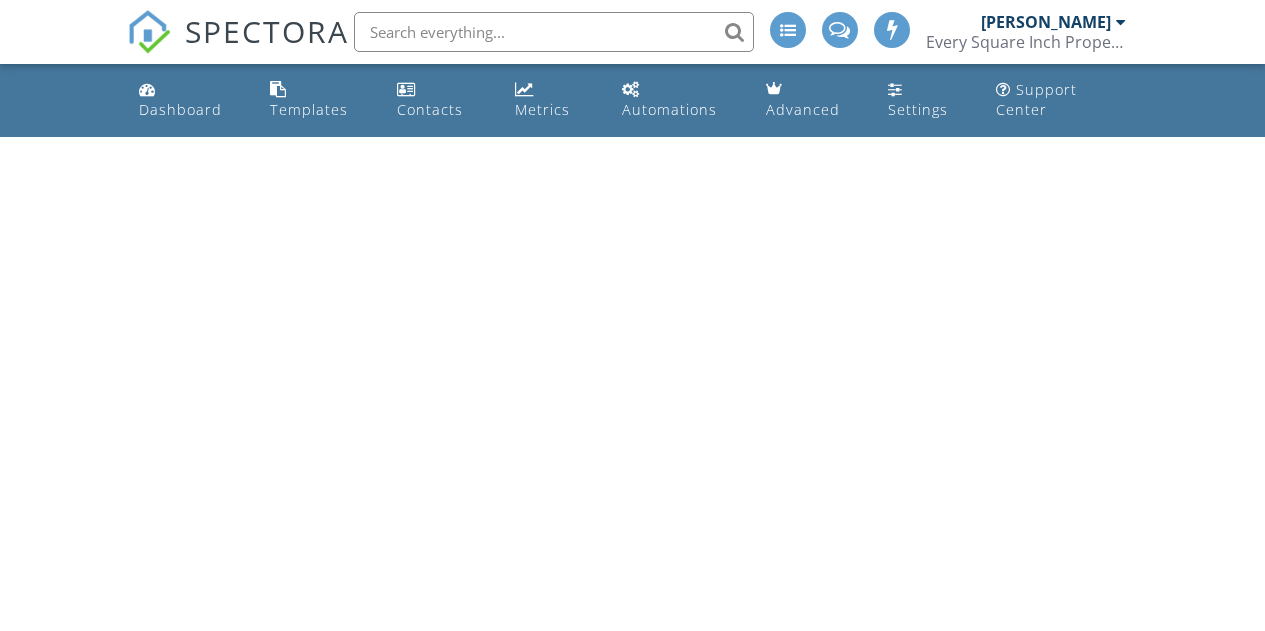scroll, scrollTop: 0, scrollLeft: 0, axis: both 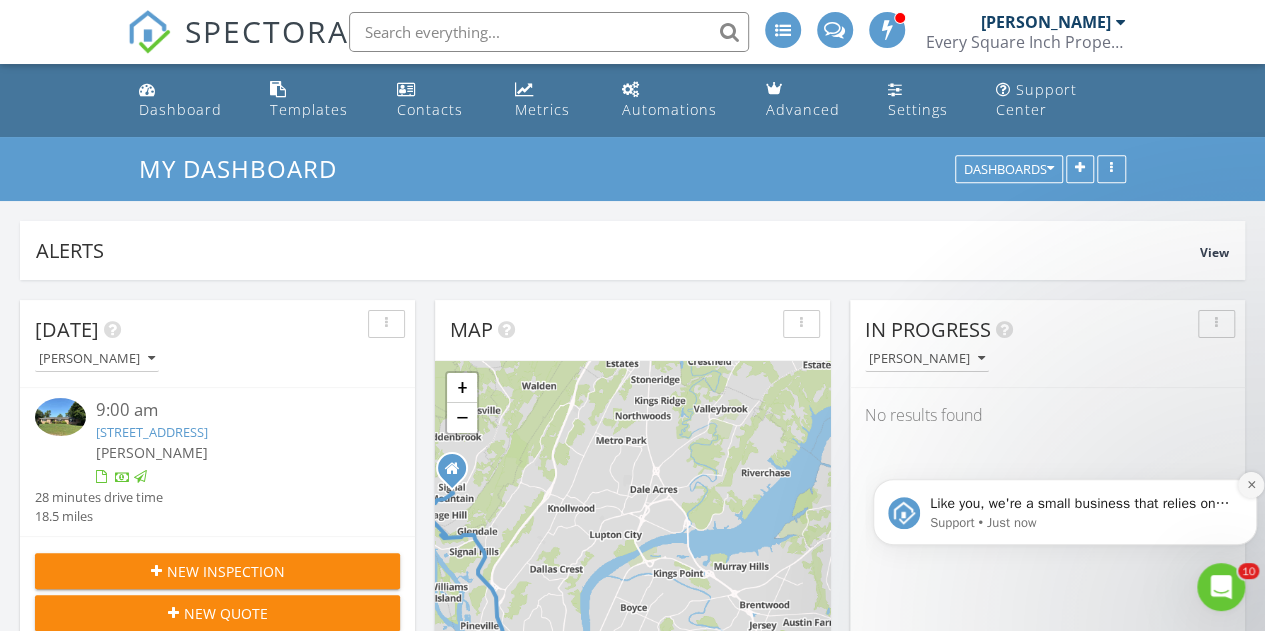 click 